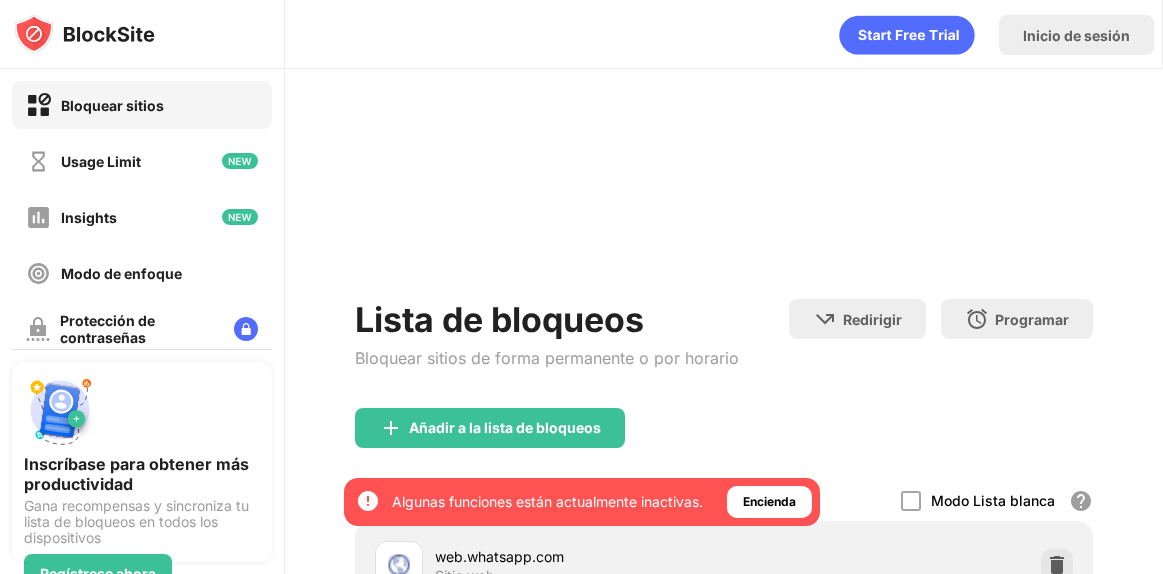 scroll, scrollTop: 0, scrollLeft: 0, axis: both 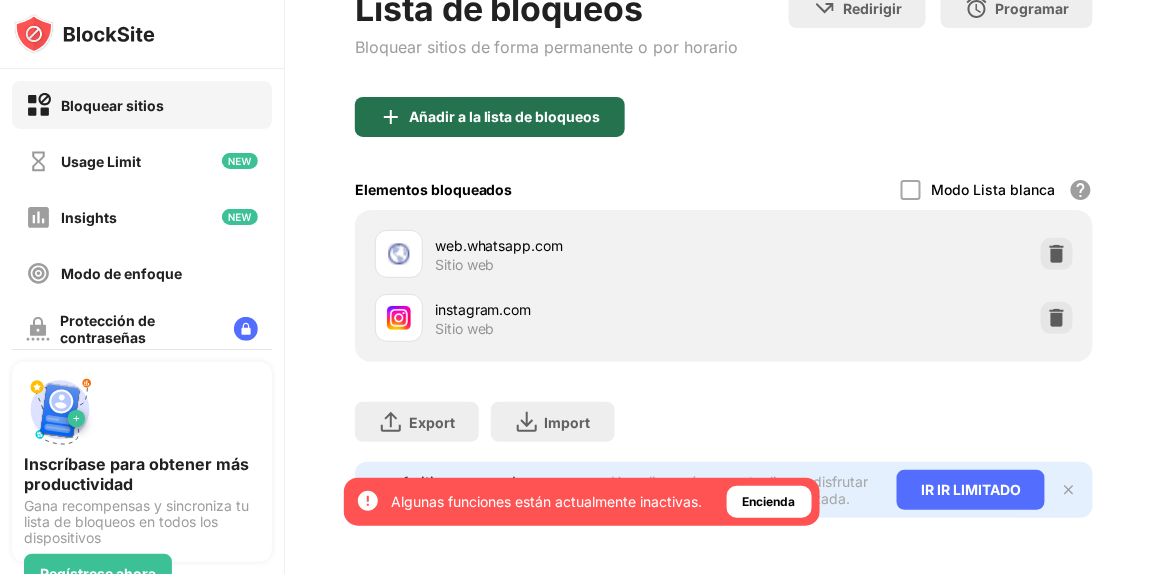click on "Añadir a la lista de bloqueos" at bounding box center [505, 117] 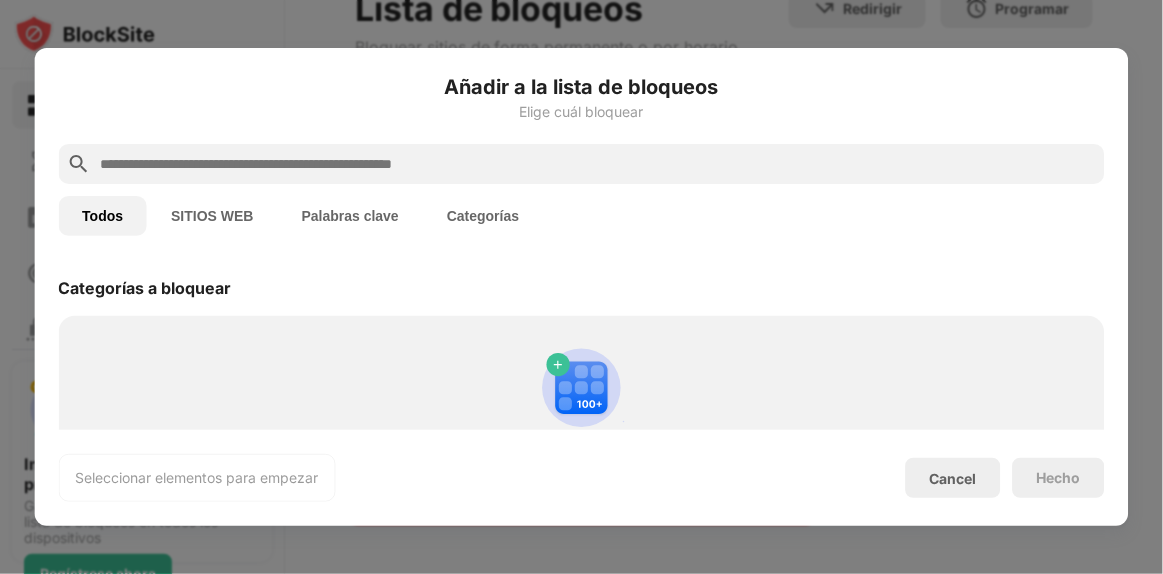 paste on "**********" 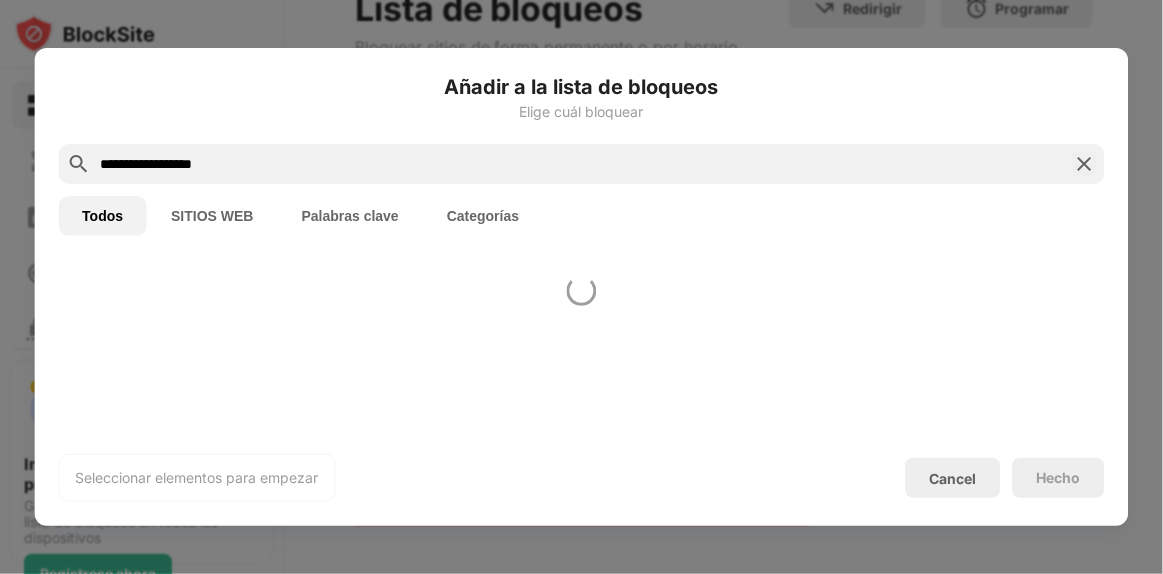 type on "**********" 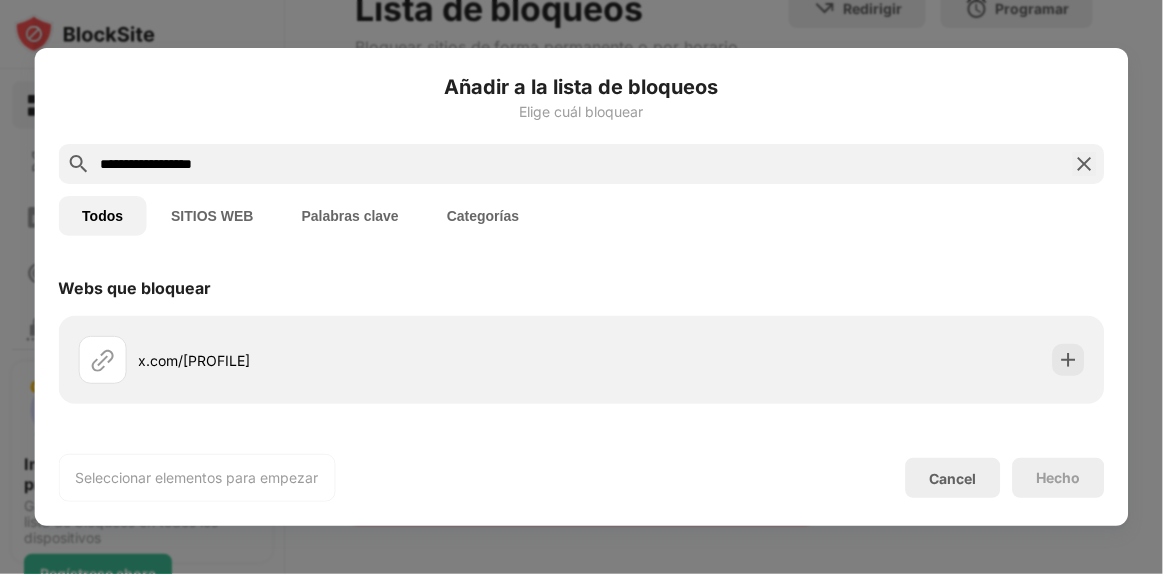 drag, startPoint x: 612, startPoint y: 368, endPoint x: 856, endPoint y: 422, distance: 249.90398 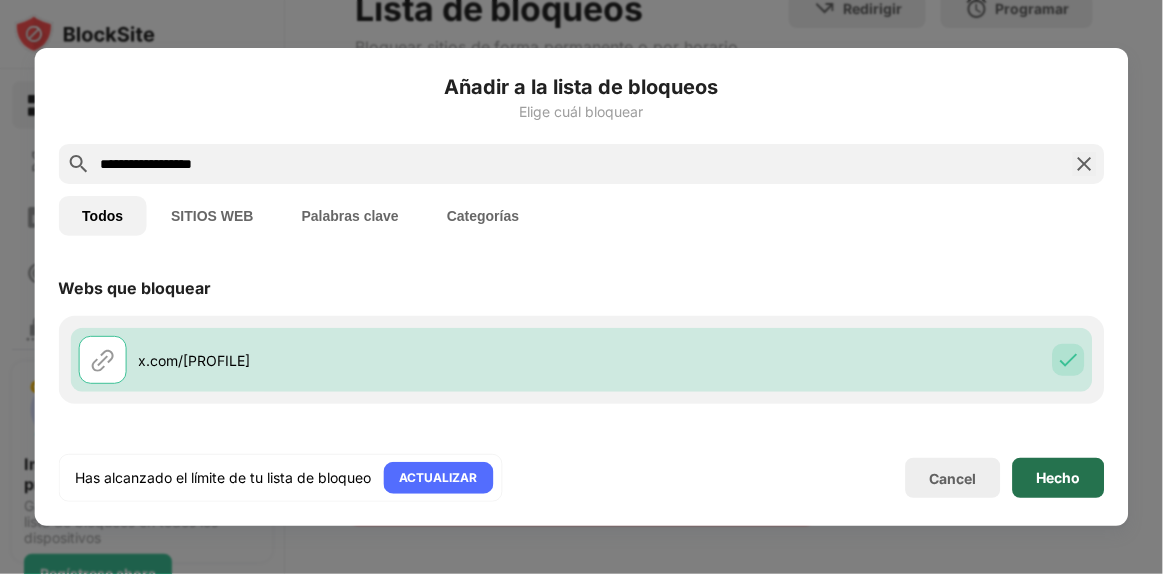 click on "Hecho" at bounding box center (1059, 478) 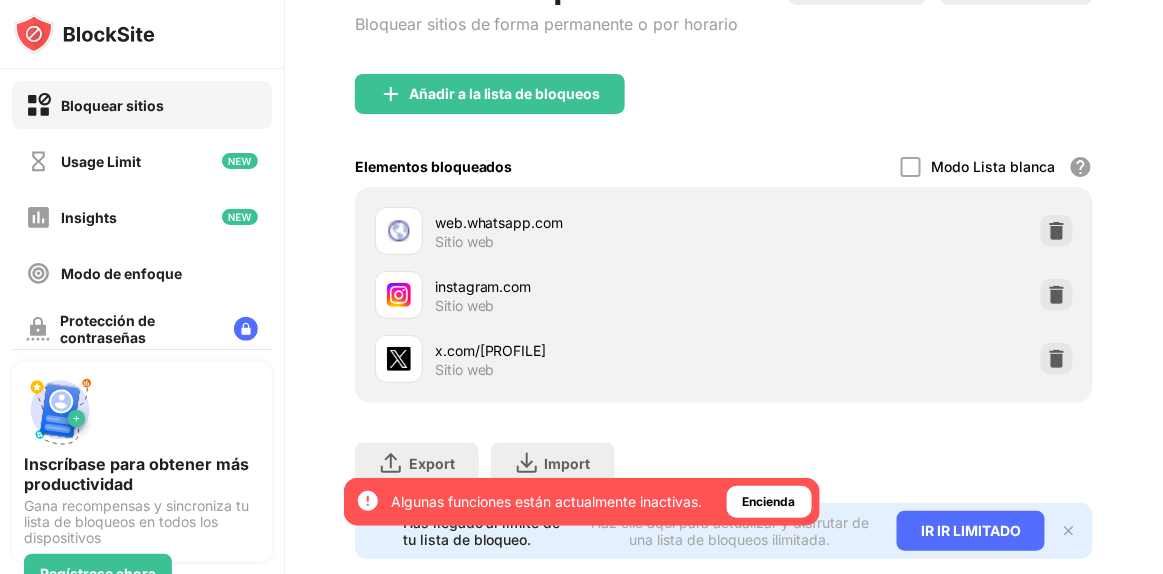 scroll, scrollTop: 387, scrollLeft: 0, axis: vertical 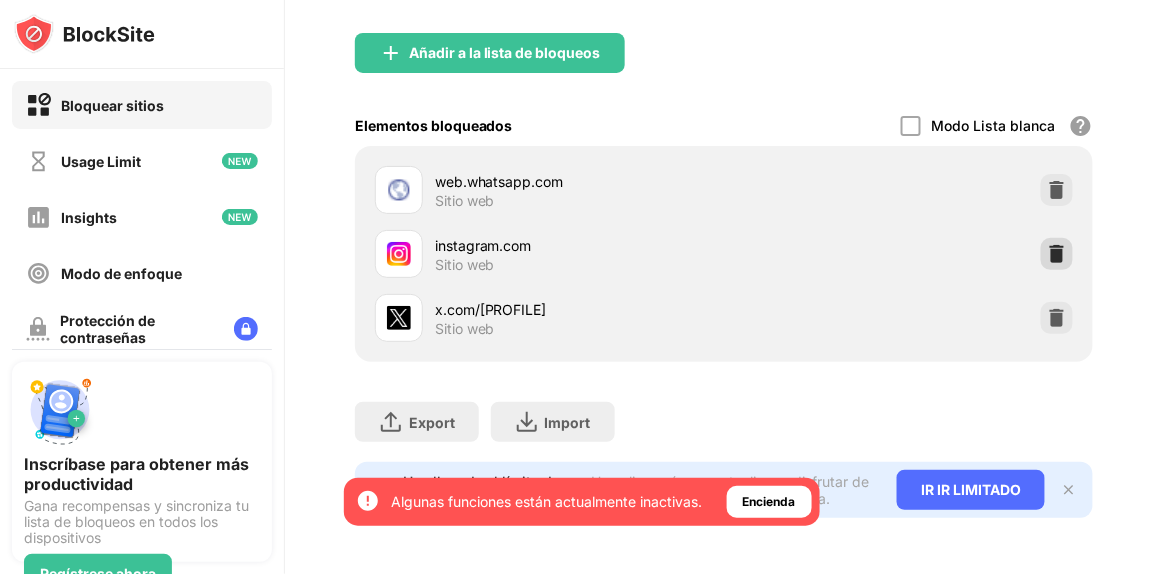 click at bounding box center (1057, 254) 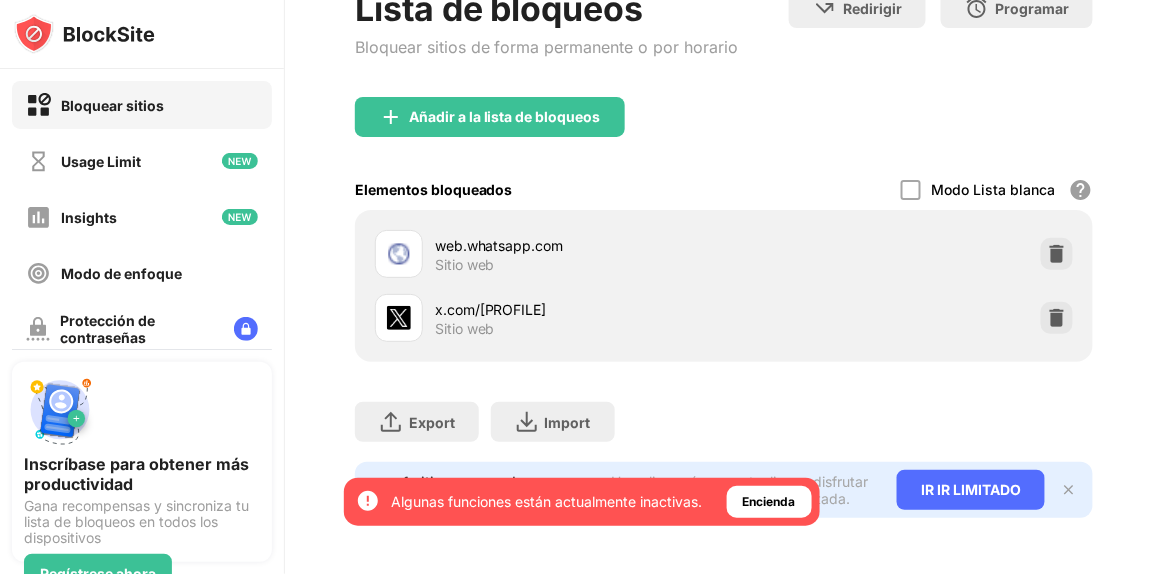 scroll, scrollTop: 334, scrollLeft: 0, axis: vertical 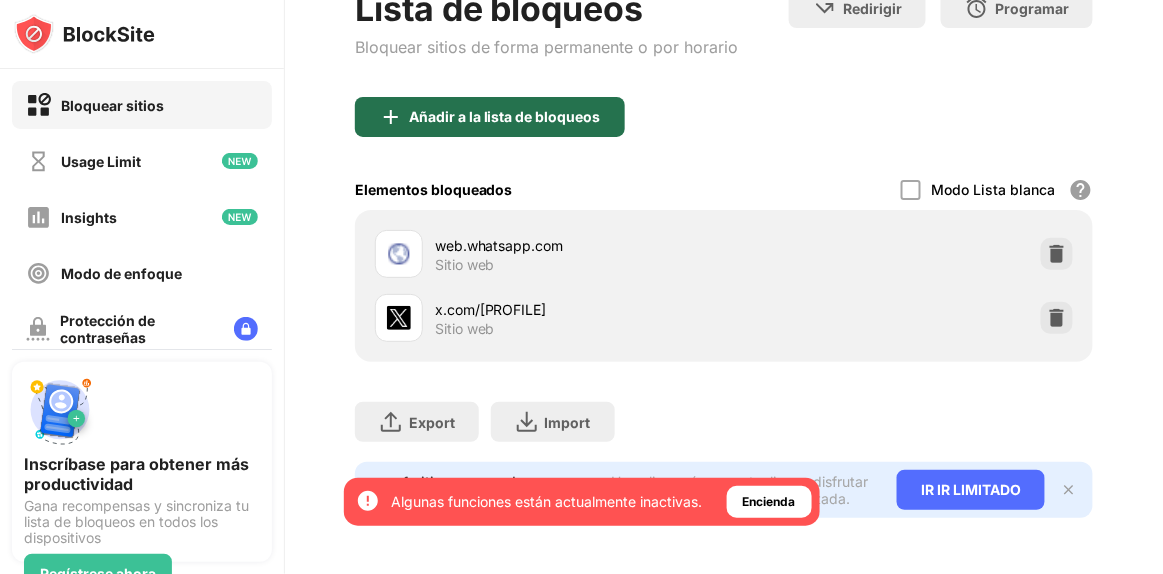 click on "Añadir a la lista de bloqueos" at bounding box center [505, 117] 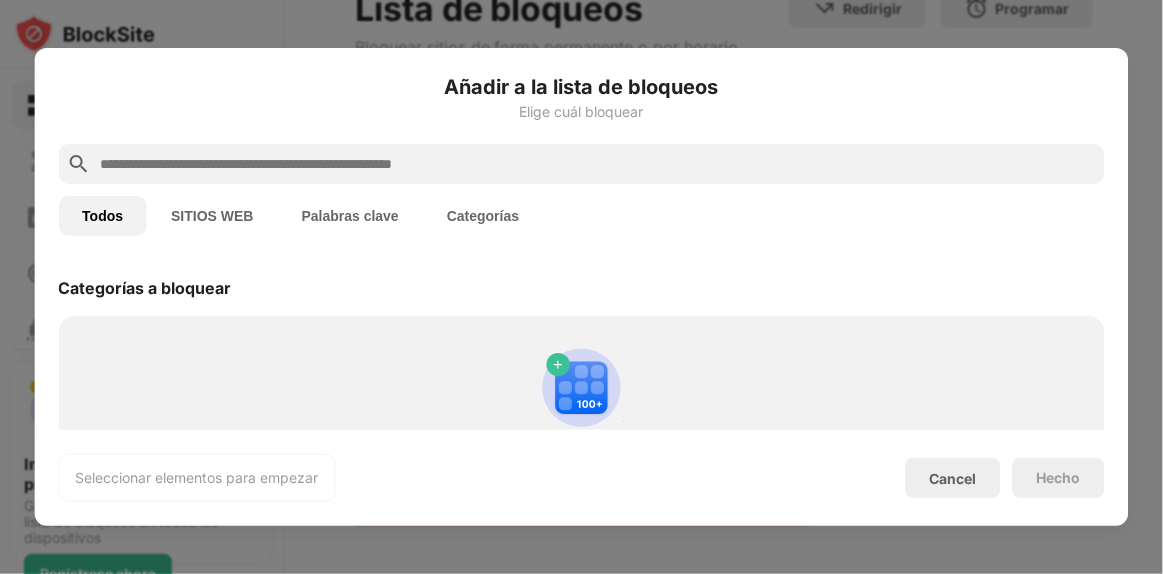 paste on "**********" 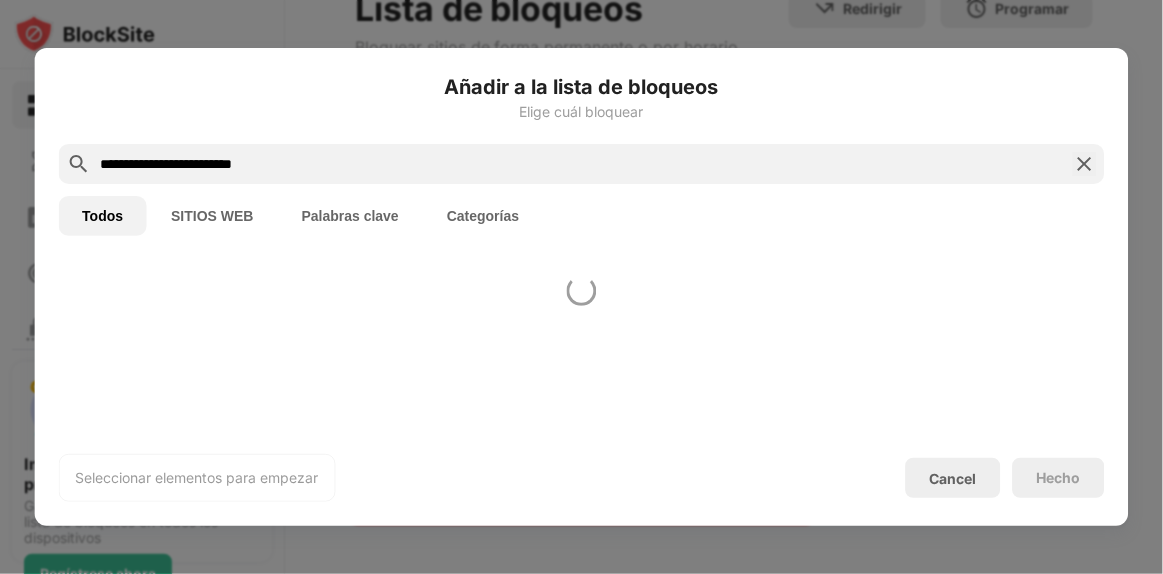 type on "**********" 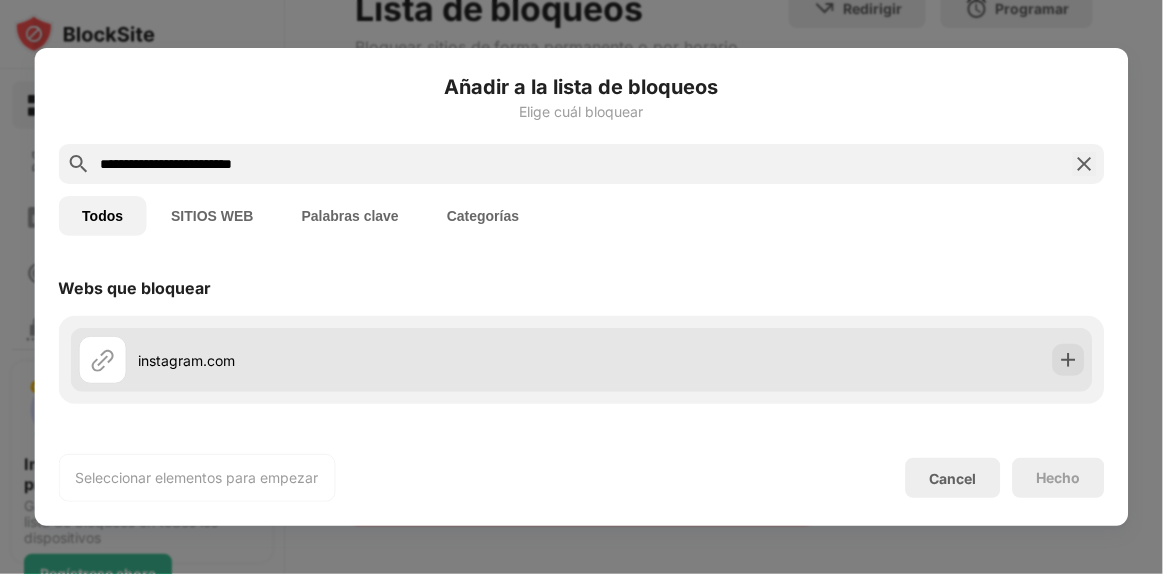 click on "instagram.com" at bounding box center [581, 360] 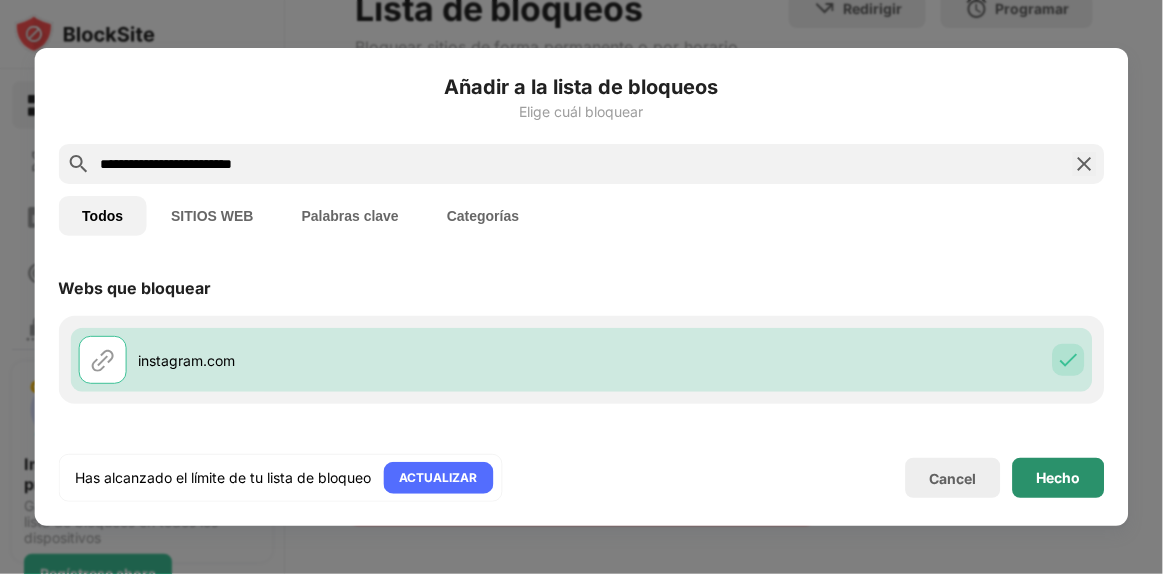 click on "Hecho" at bounding box center [1059, 478] 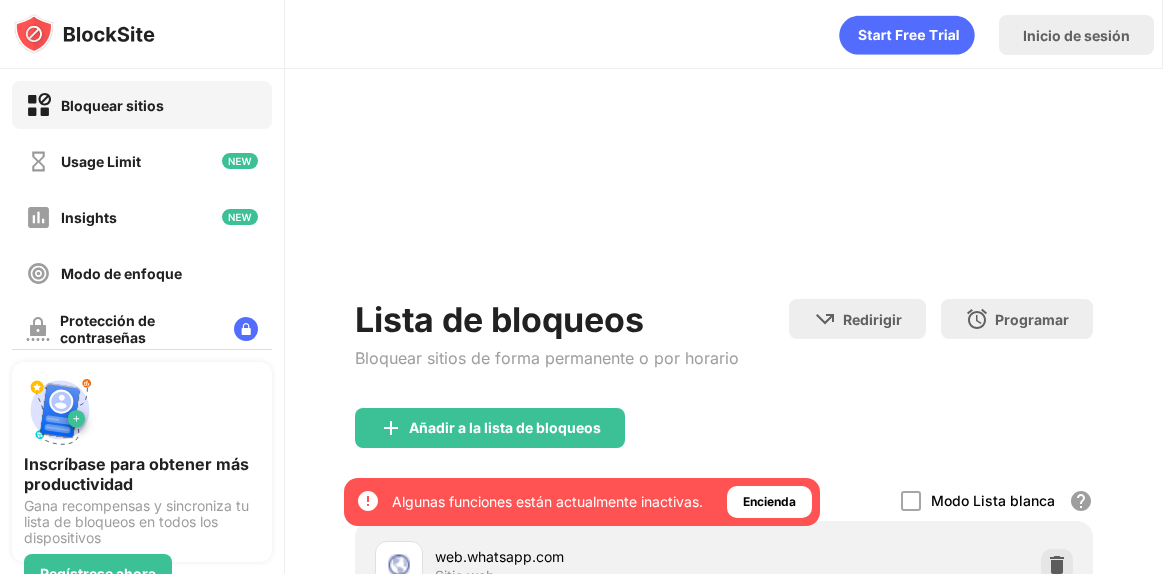 scroll, scrollTop: 0, scrollLeft: 0, axis: both 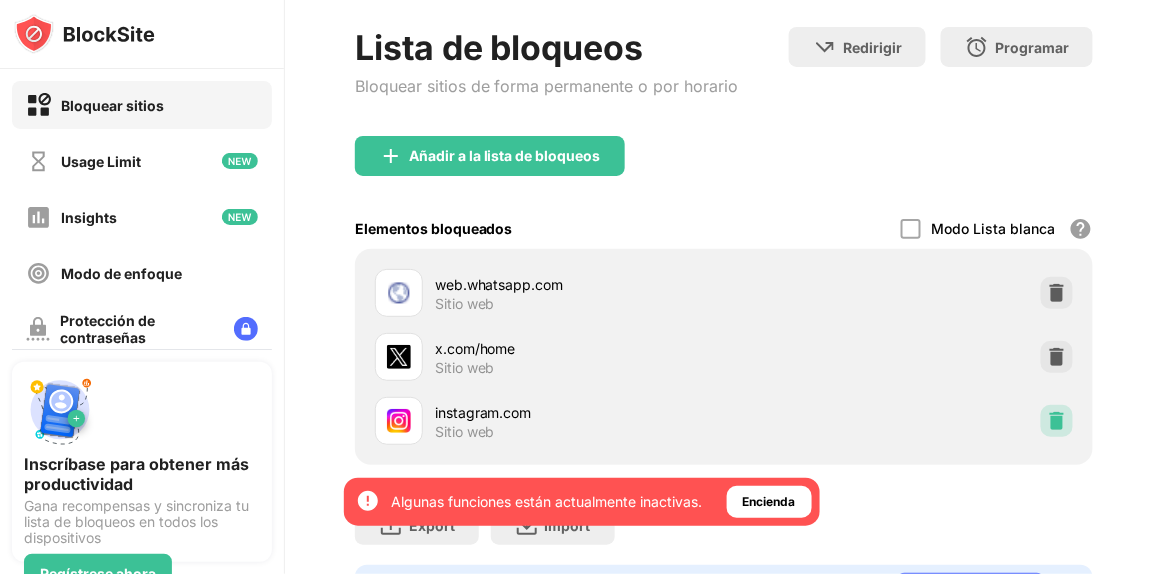 click at bounding box center (1057, 421) 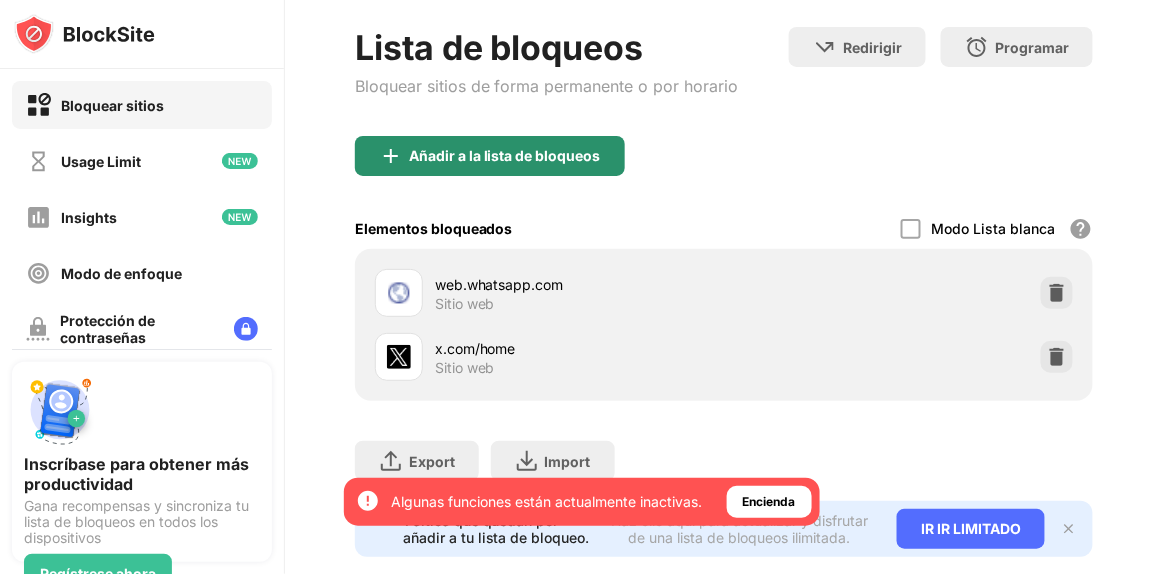 click on "Añadir a la lista de bloqueos" at bounding box center (505, 156) 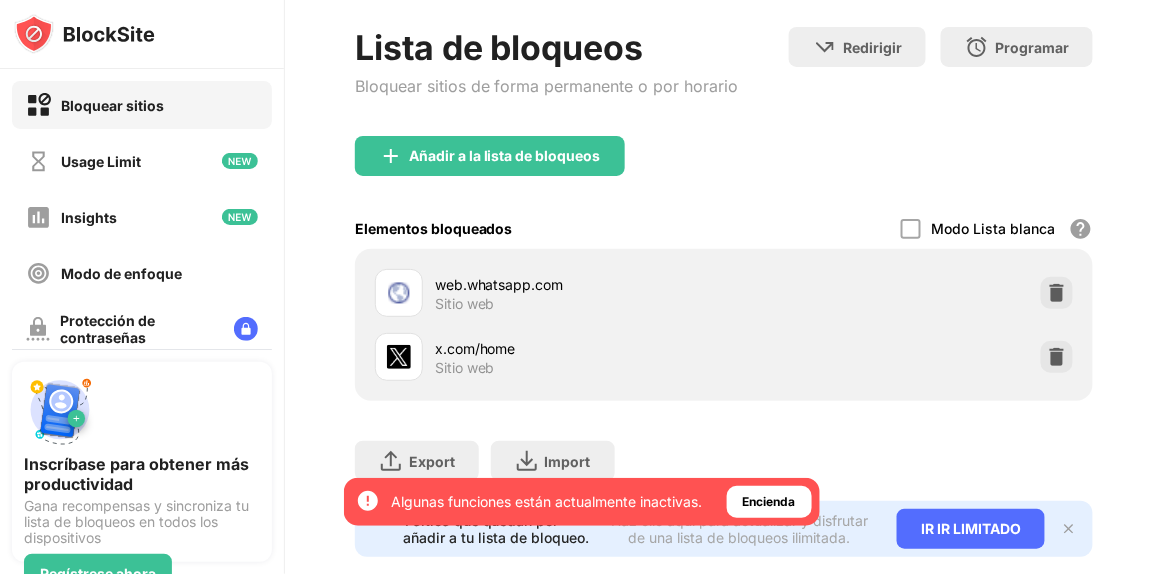scroll, scrollTop: 0, scrollLeft: 0, axis: both 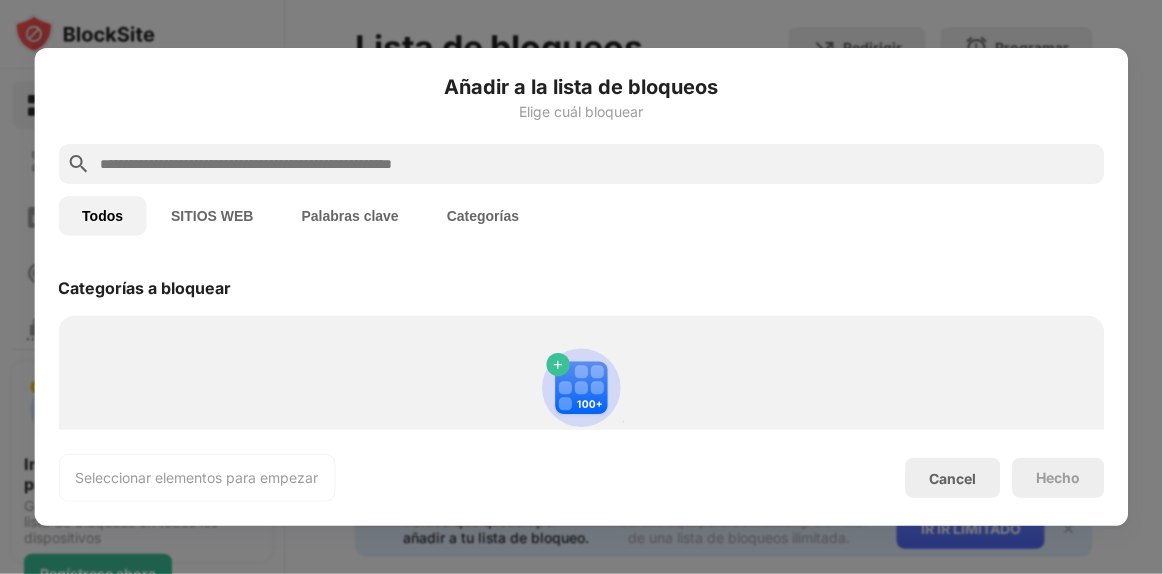 paste on "**********" 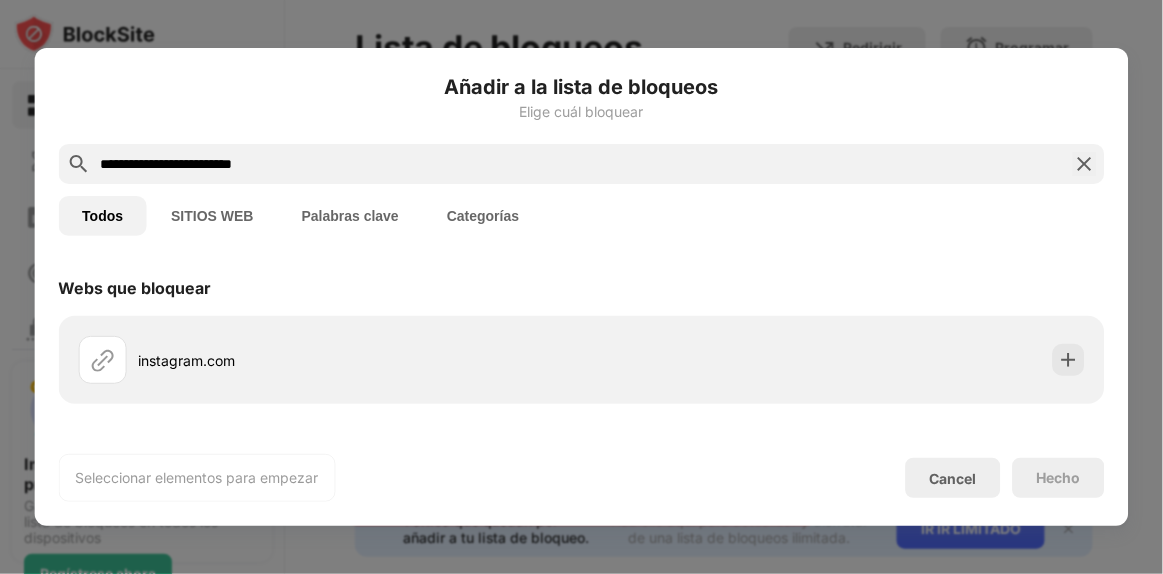type on "**********" 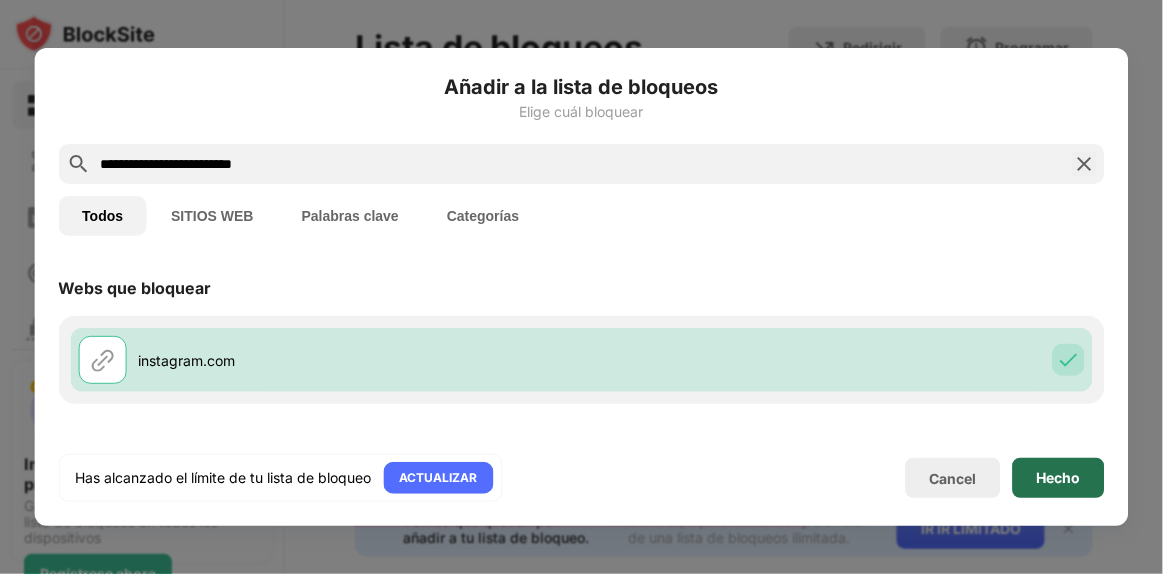 click on "Hecho" at bounding box center (1059, 478) 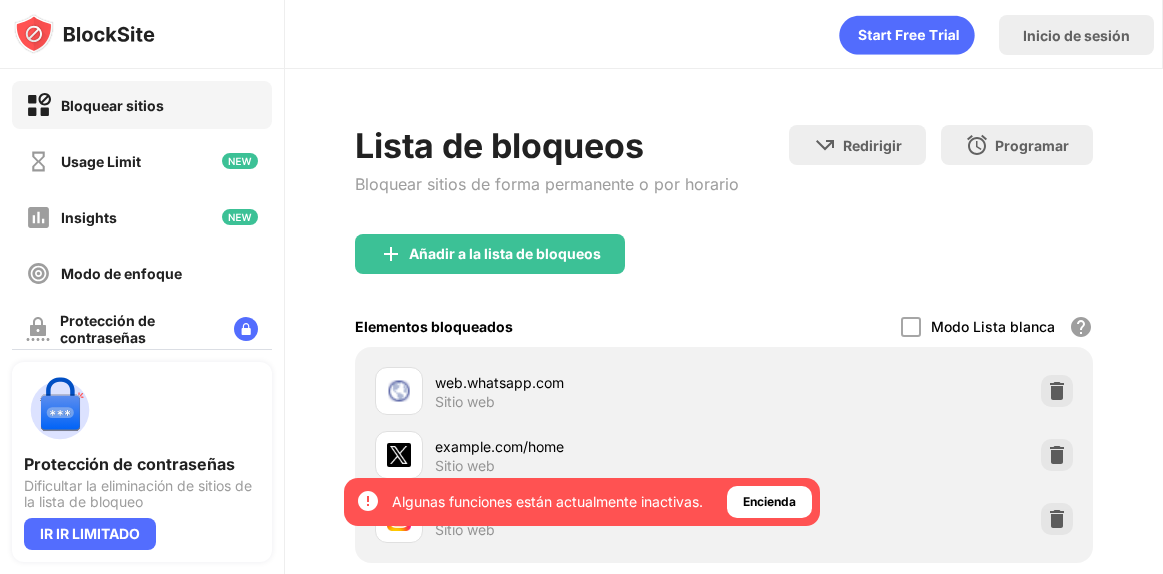 scroll, scrollTop: 0, scrollLeft: 0, axis: both 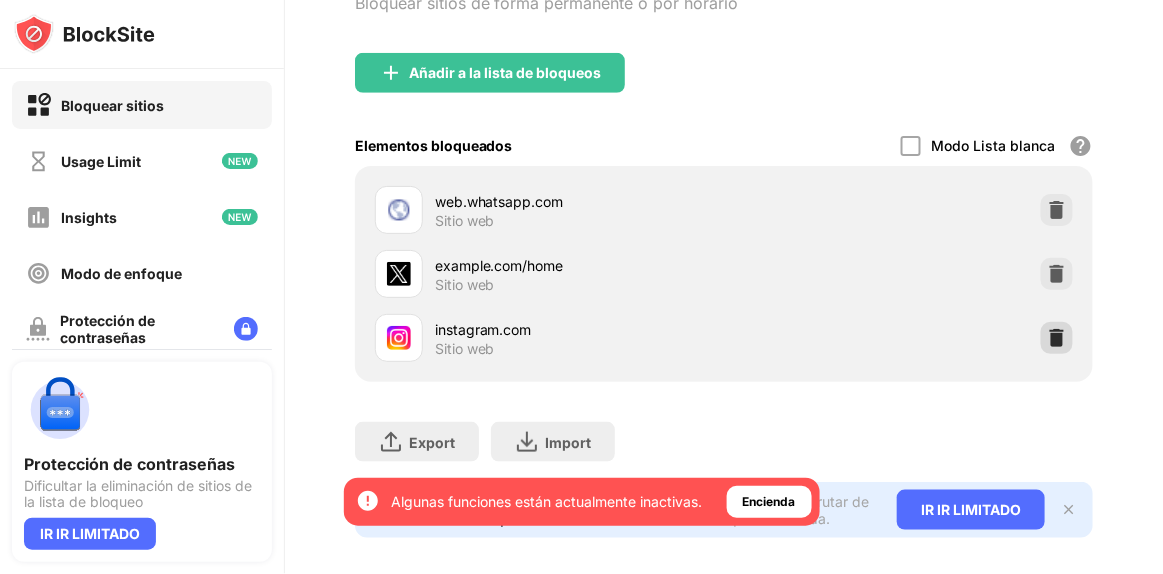 click at bounding box center [1057, 338] 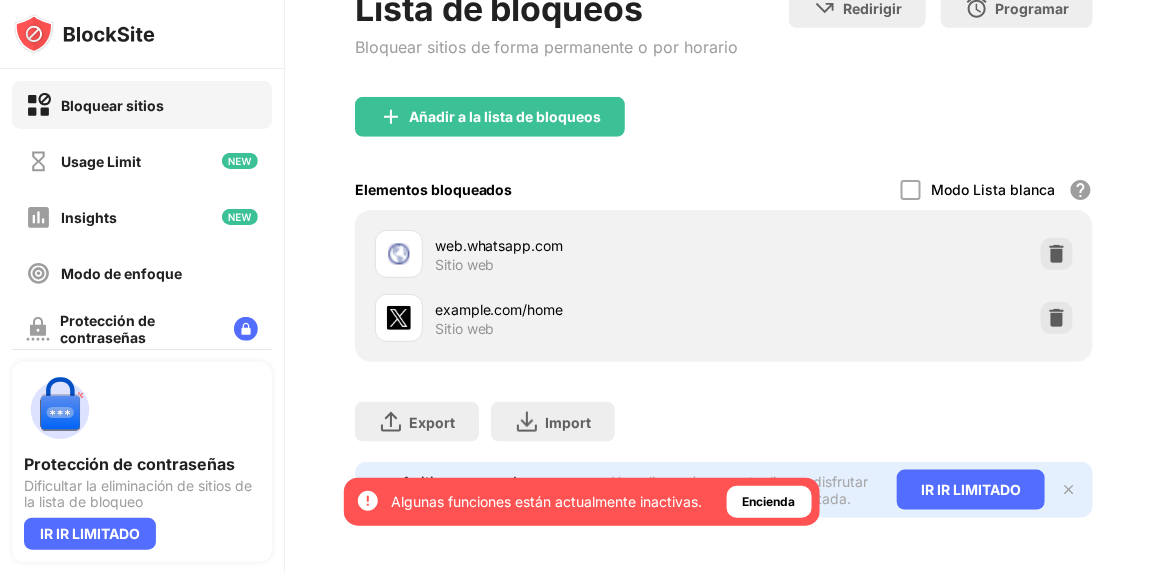 scroll, scrollTop: 334, scrollLeft: 0, axis: vertical 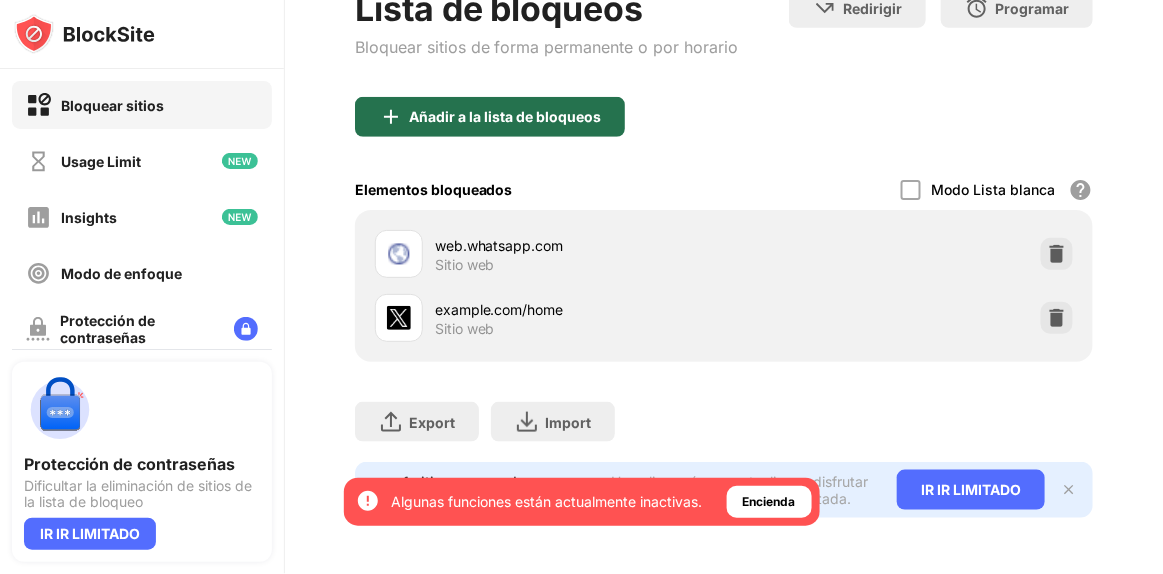 click on "Añadir a la lista de bloqueos" at bounding box center [505, 117] 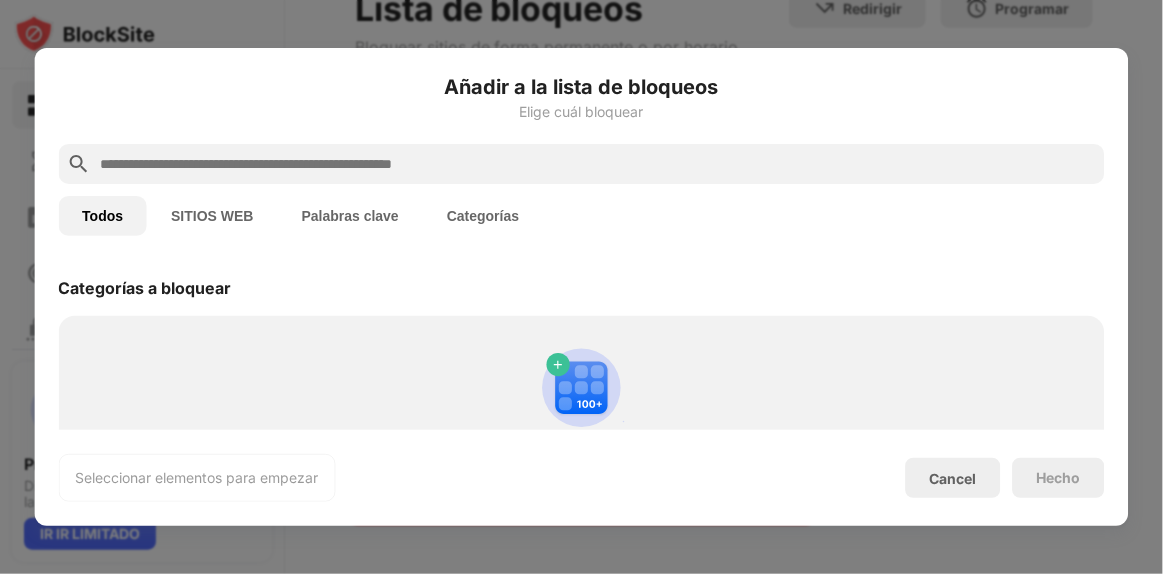 drag, startPoint x: 476, startPoint y: 151, endPoint x: 376, endPoint y: 159, distance: 100.31949 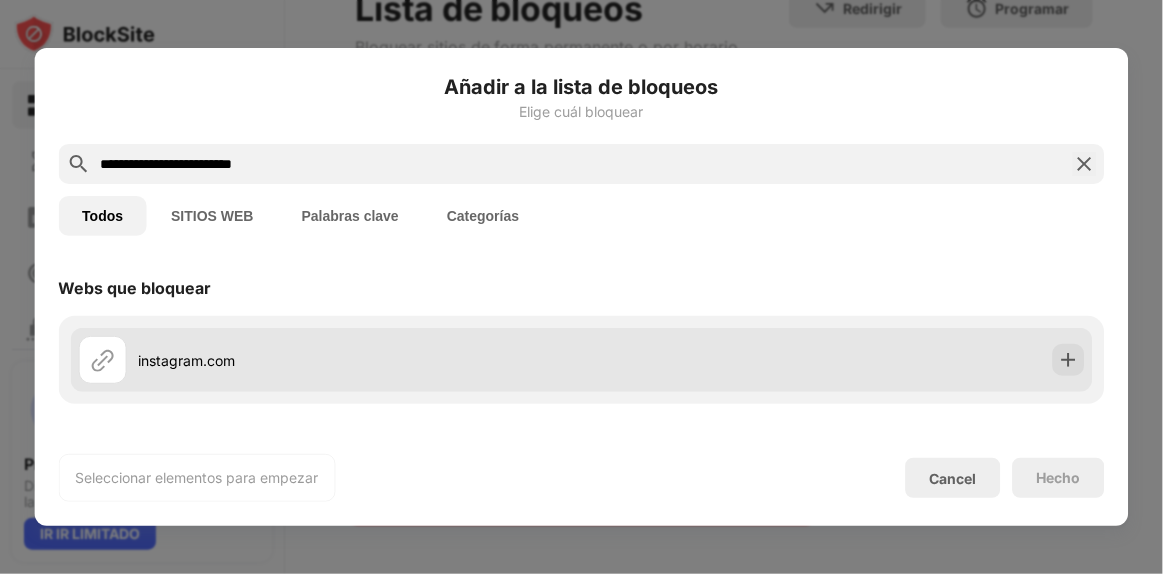 type on "**********" 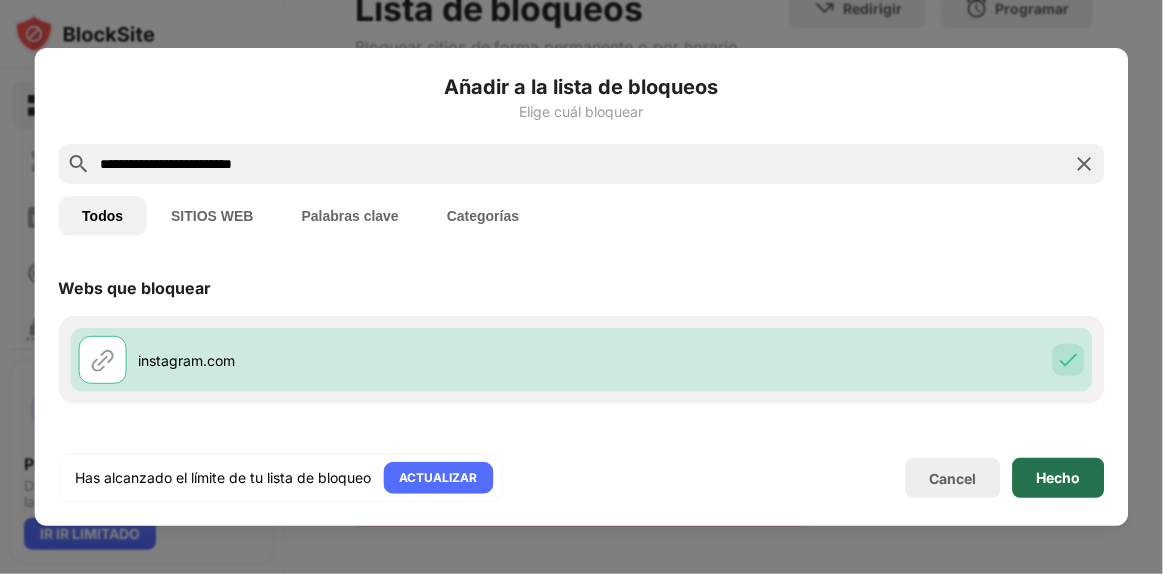 drag, startPoint x: 1057, startPoint y: 473, endPoint x: 1006, endPoint y: 411, distance: 80.280754 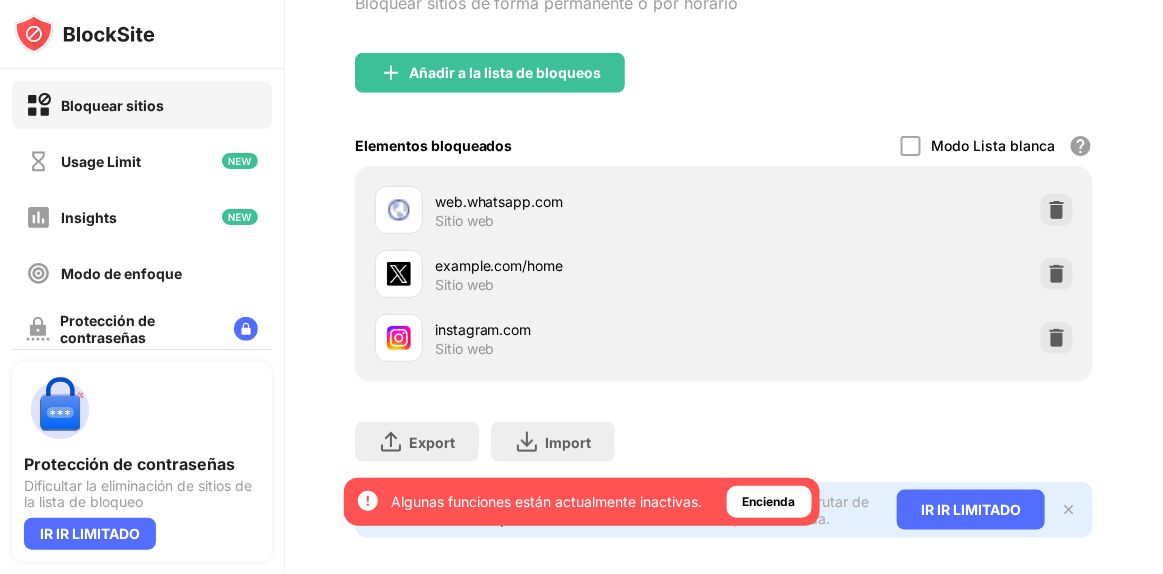scroll, scrollTop: 0, scrollLeft: 0, axis: both 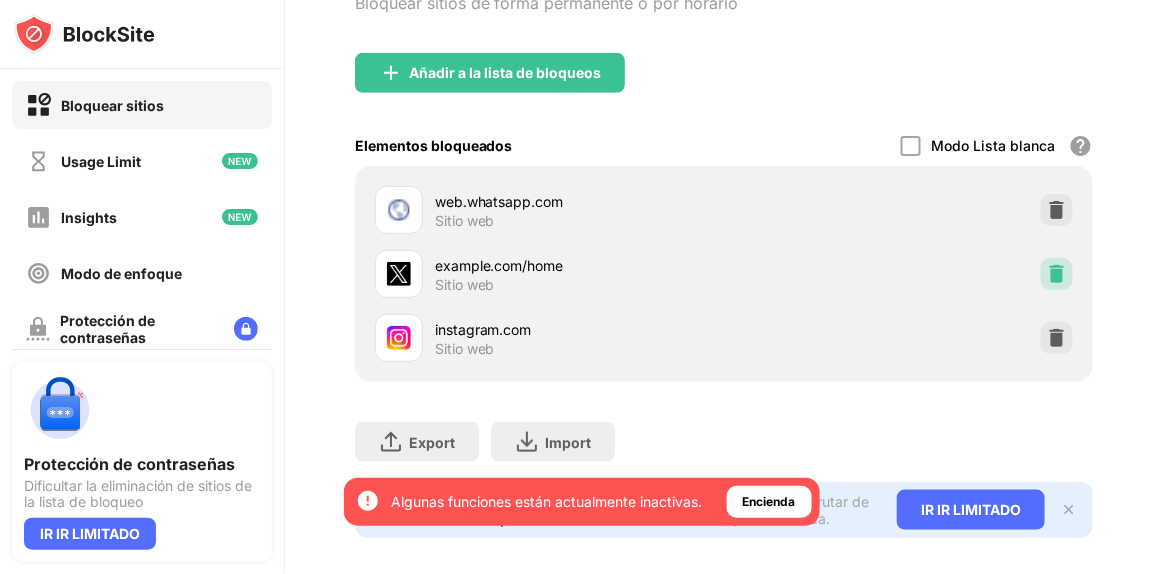 click at bounding box center (1057, 274) 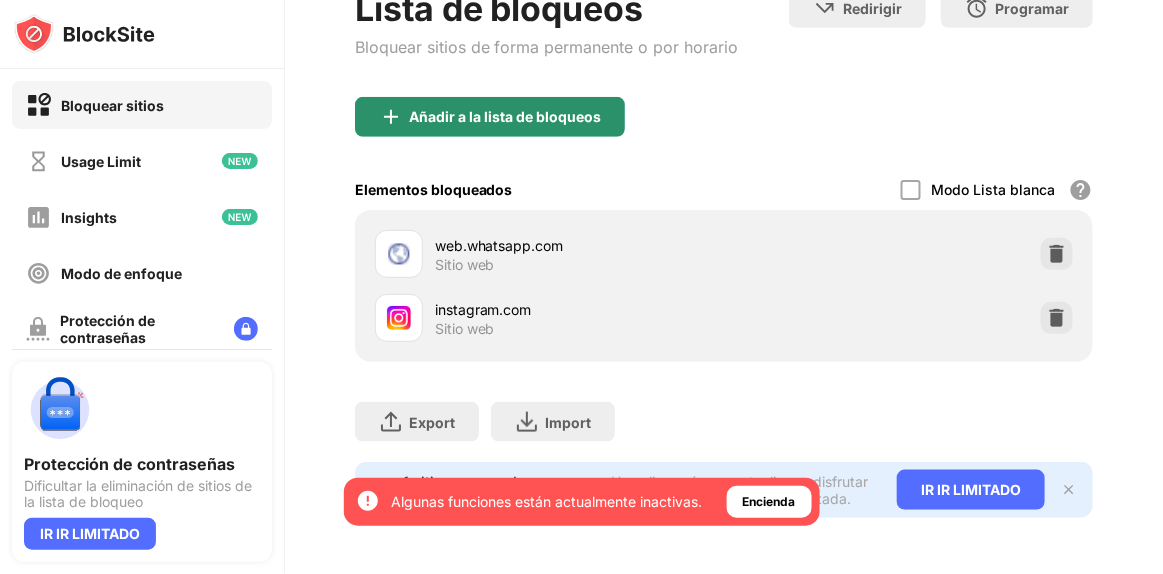 click on "Añadir a la lista de bloqueos" at bounding box center (490, 117) 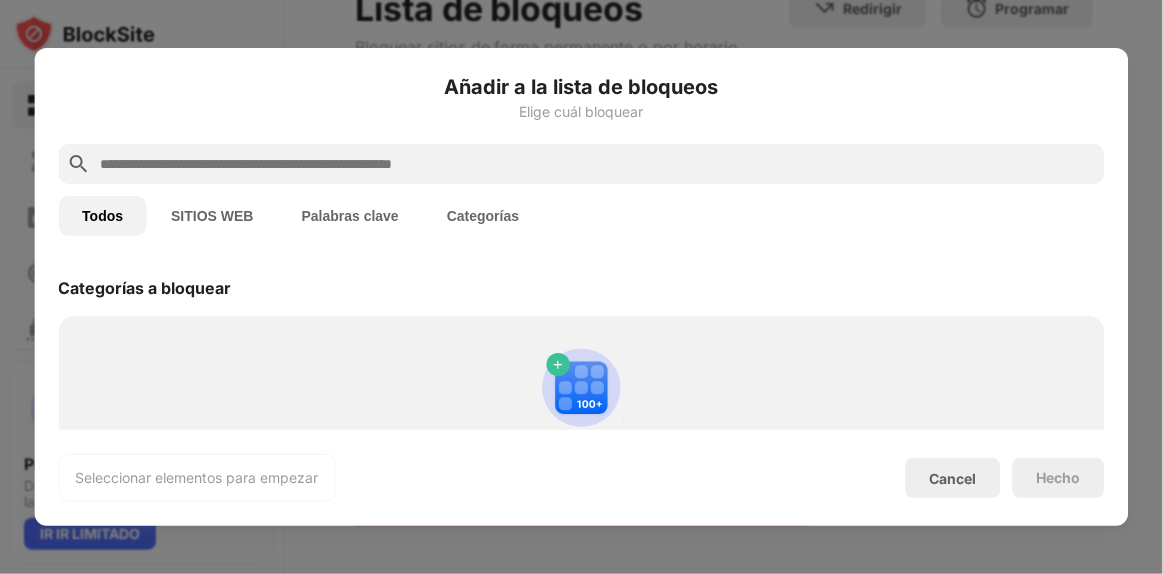 paste on "**********" 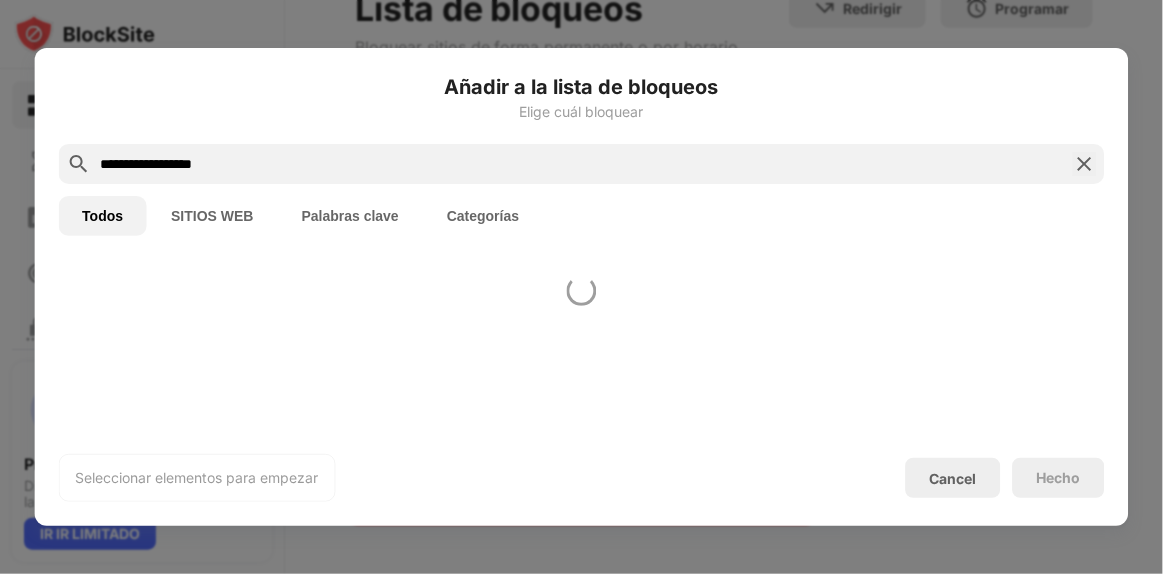 type on "**********" 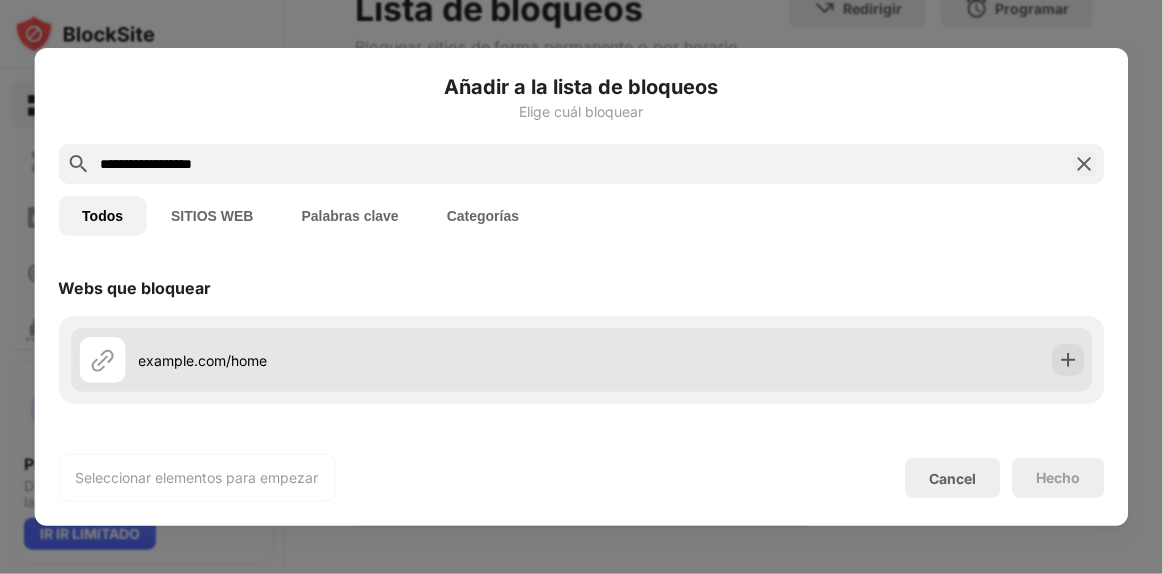 click on "example.com/home" at bounding box center [329, 360] 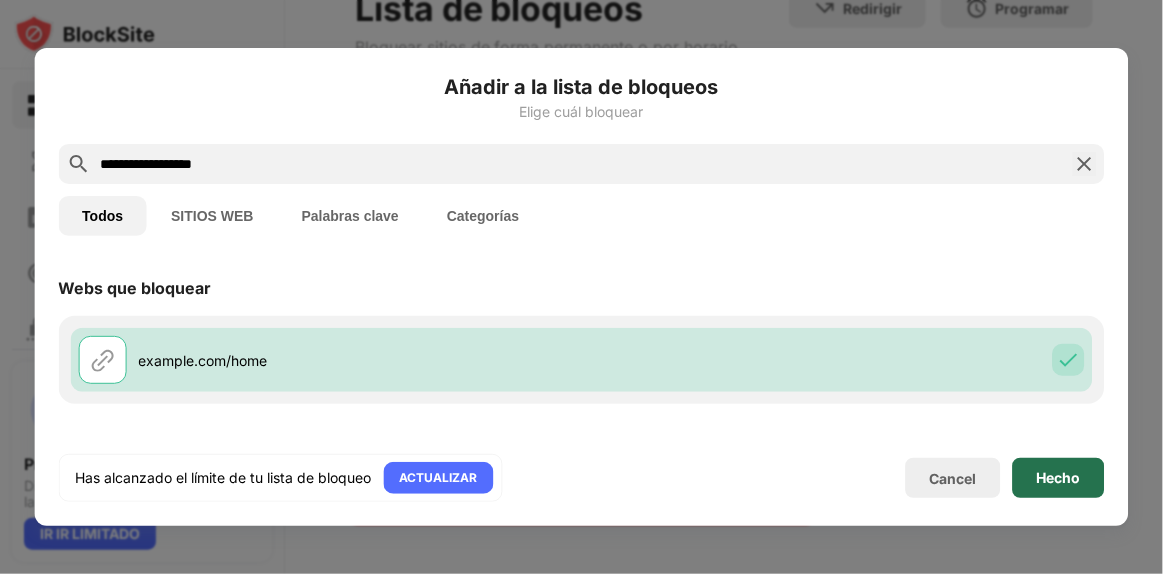 click on "Hecho" at bounding box center (1059, 478) 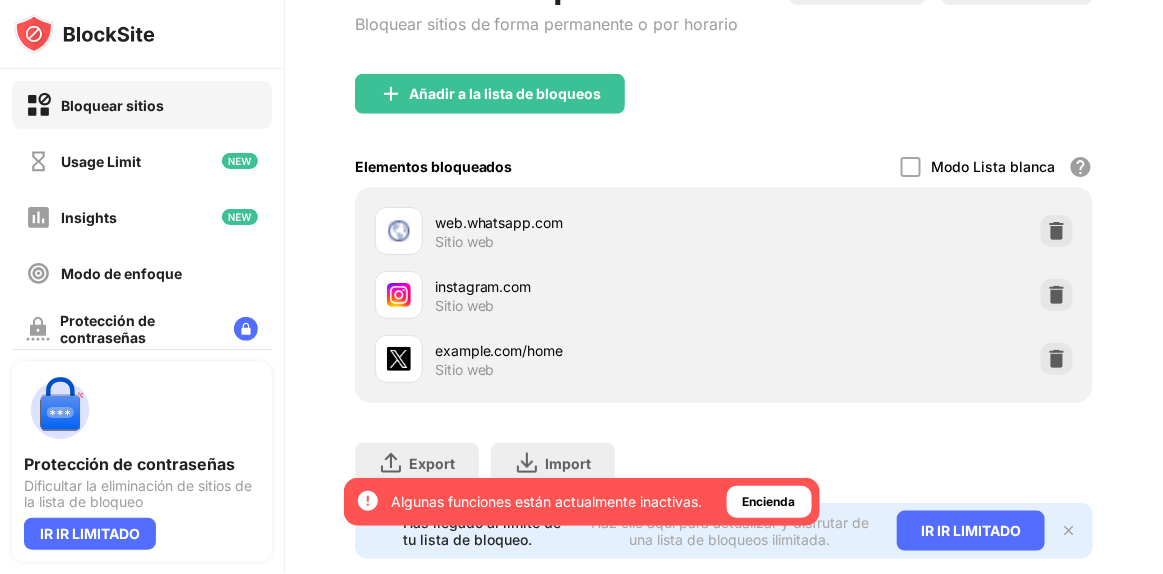 scroll, scrollTop: 355, scrollLeft: 0, axis: vertical 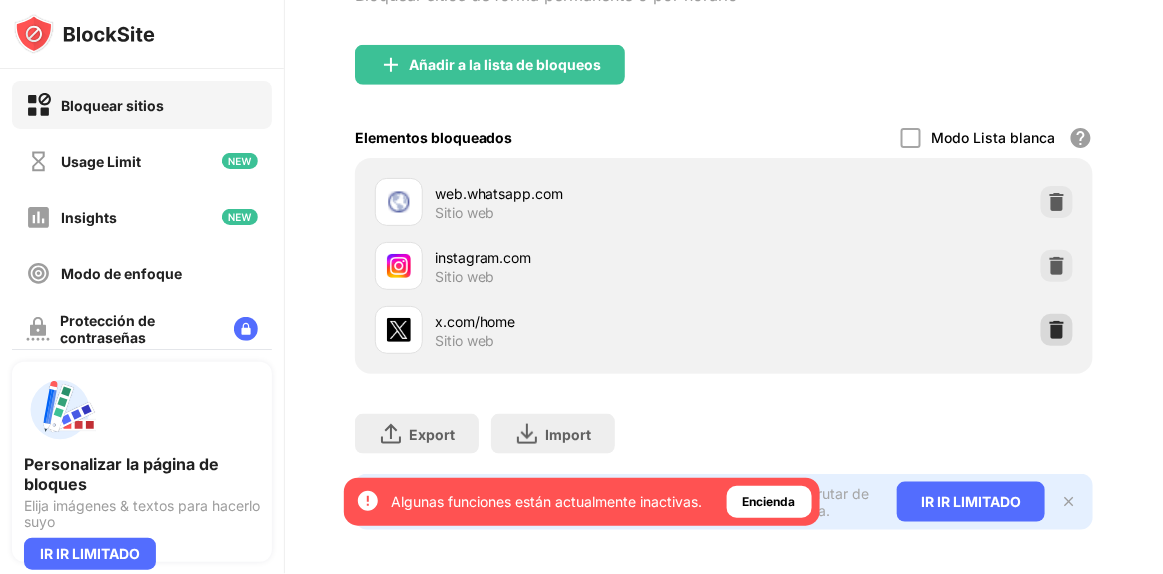 drag, startPoint x: 1032, startPoint y: 328, endPoint x: 995, endPoint y: 308, distance: 42.059483 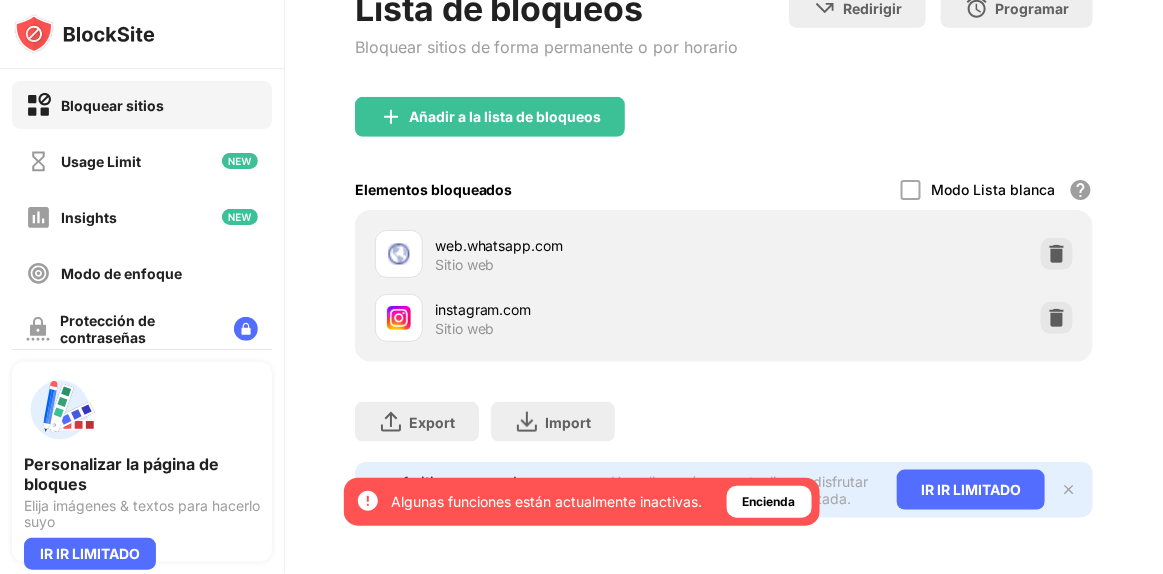 scroll, scrollTop: 334, scrollLeft: 0, axis: vertical 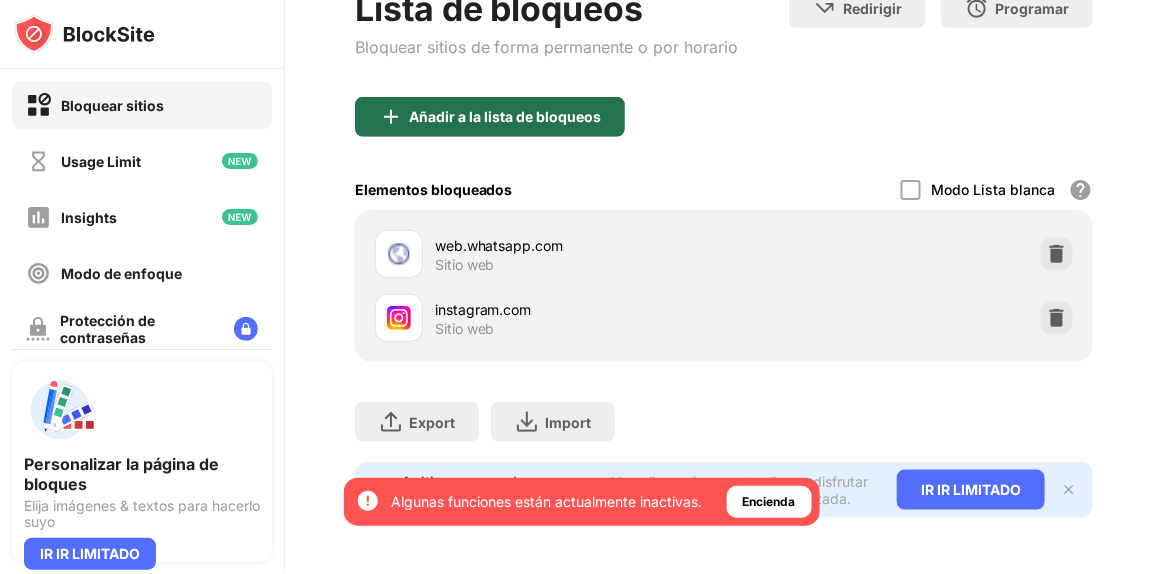 click on "Añadir a la lista de bloqueos" at bounding box center [490, 117] 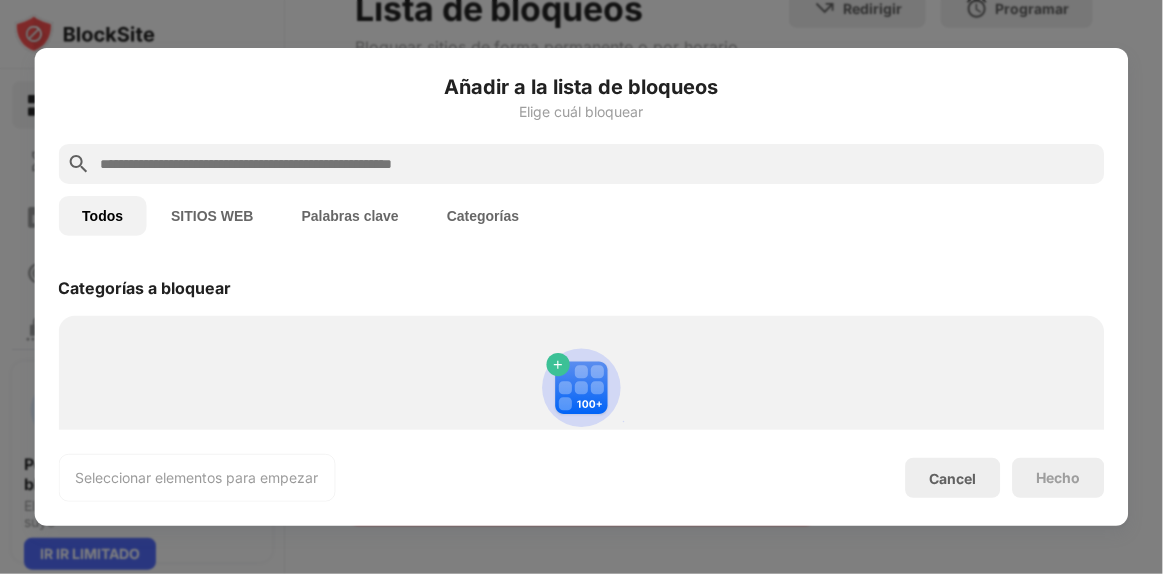 paste on "**********" 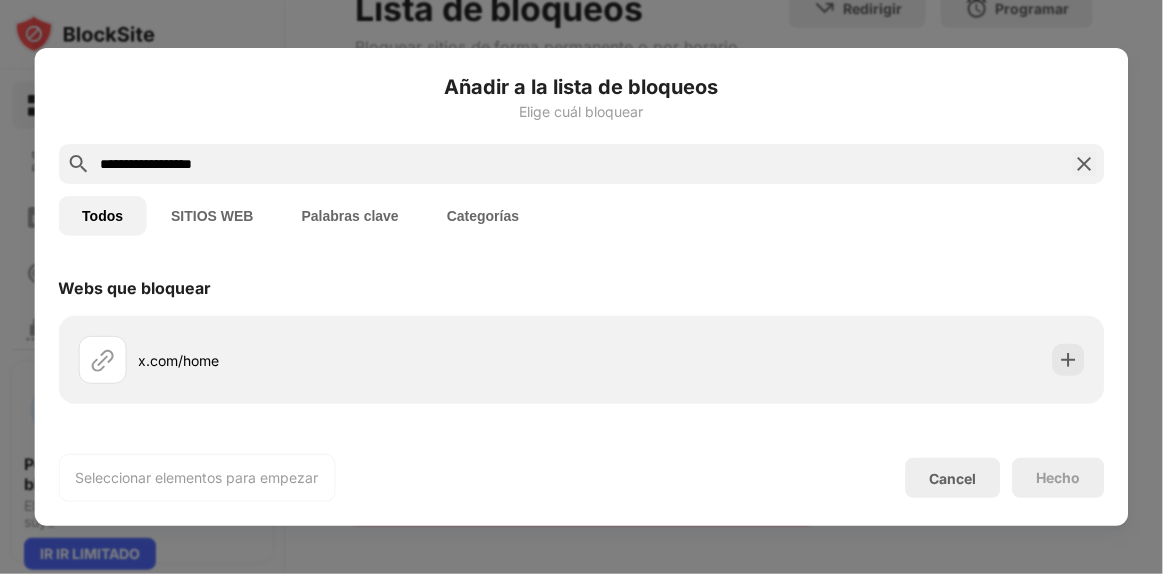 type on "**********" 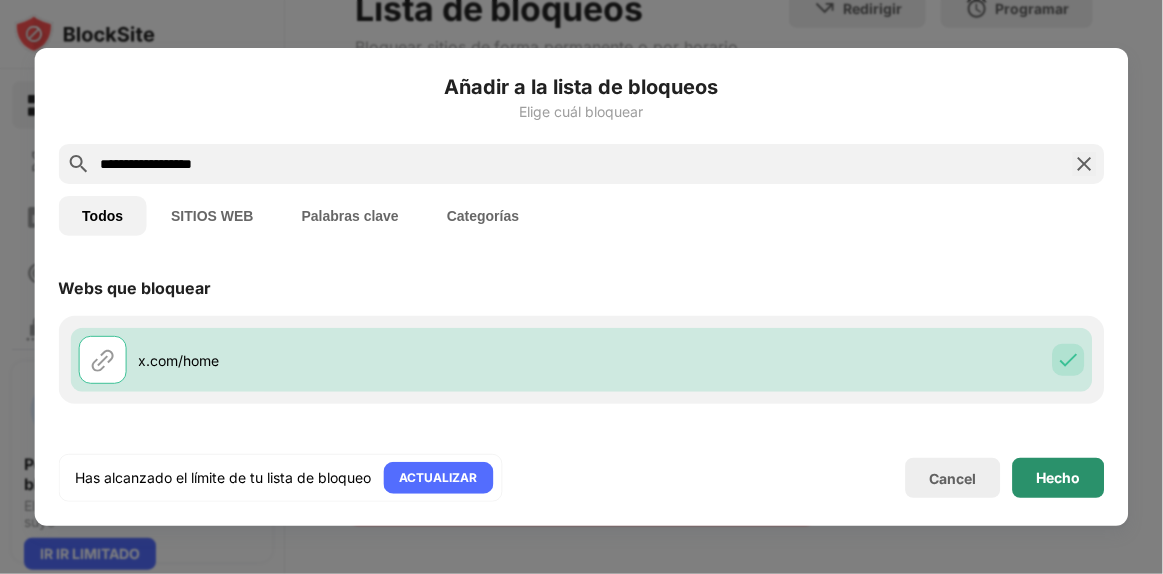 click on "Hecho" at bounding box center (1059, 478) 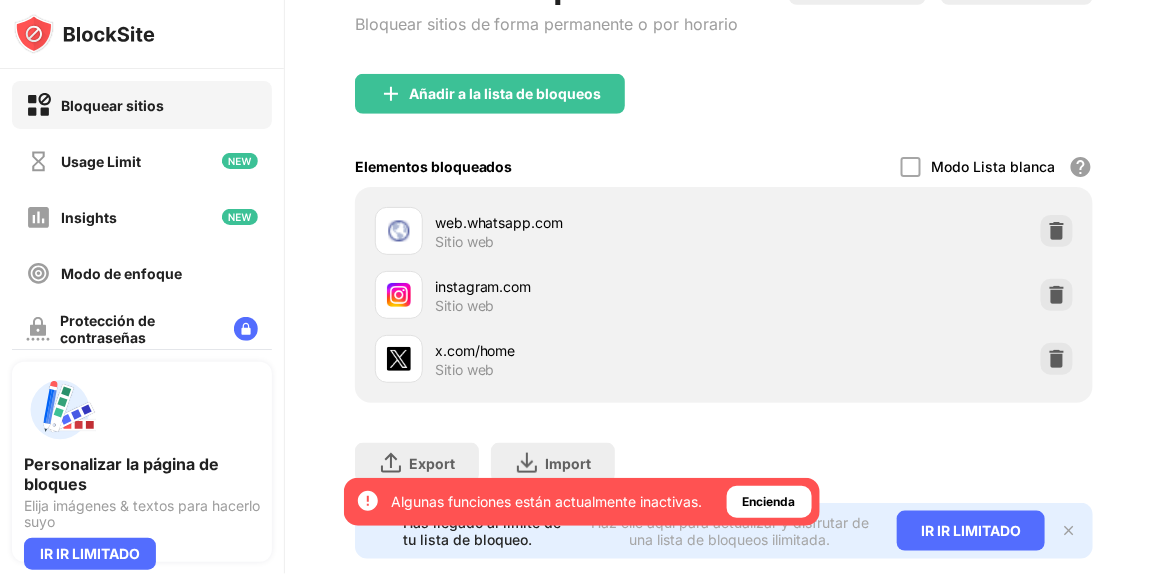 scroll, scrollTop: 363, scrollLeft: 0, axis: vertical 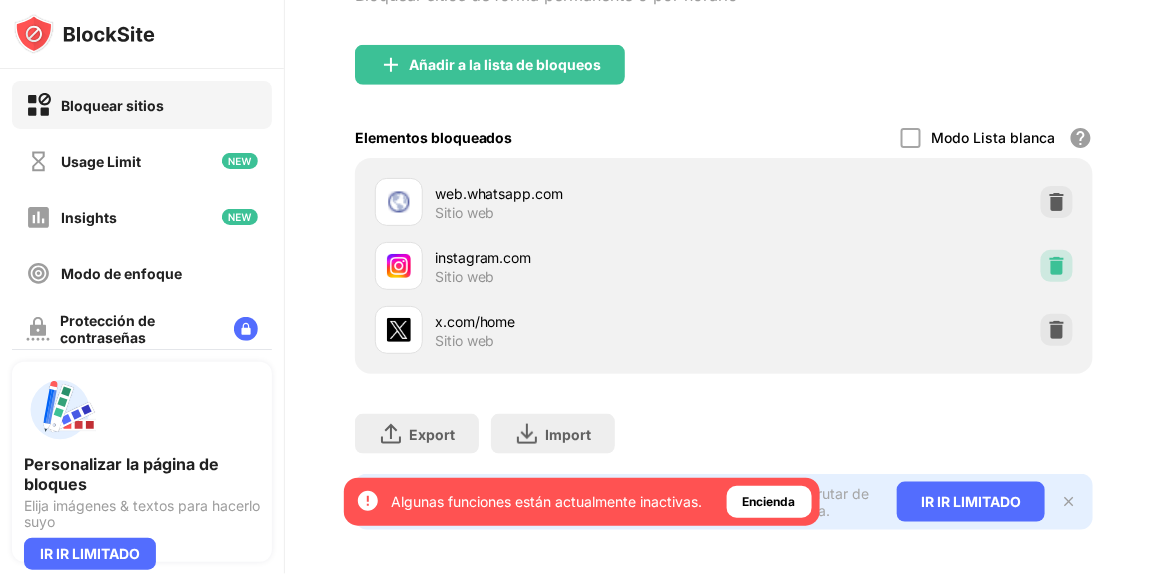 click at bounding box center (1057, 266) 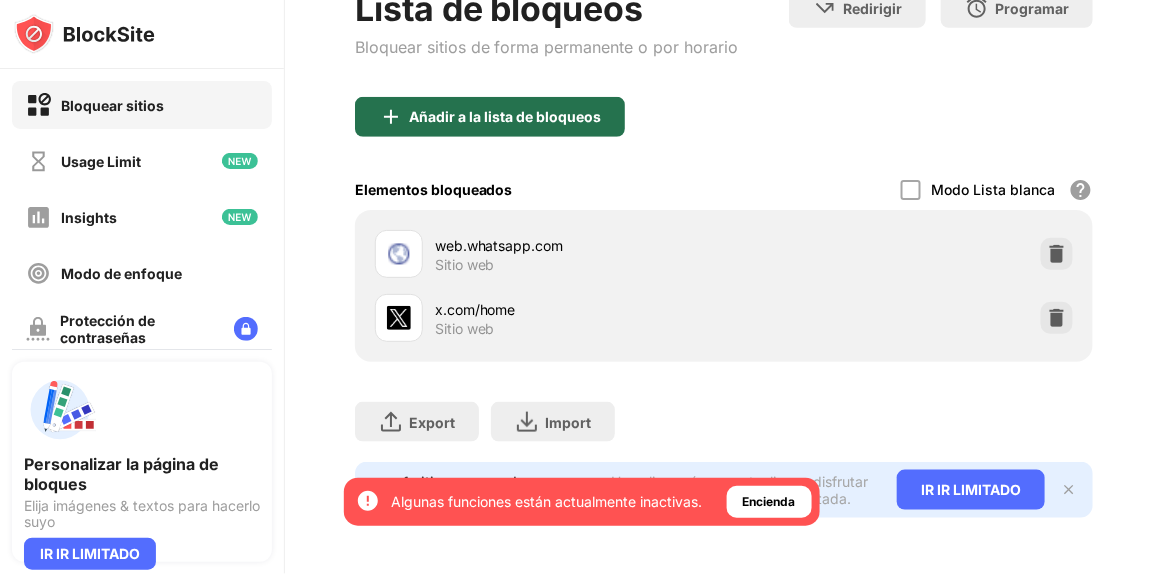 click on "Añadir a la lista de bloqueos" at bounding box center (505, 117) 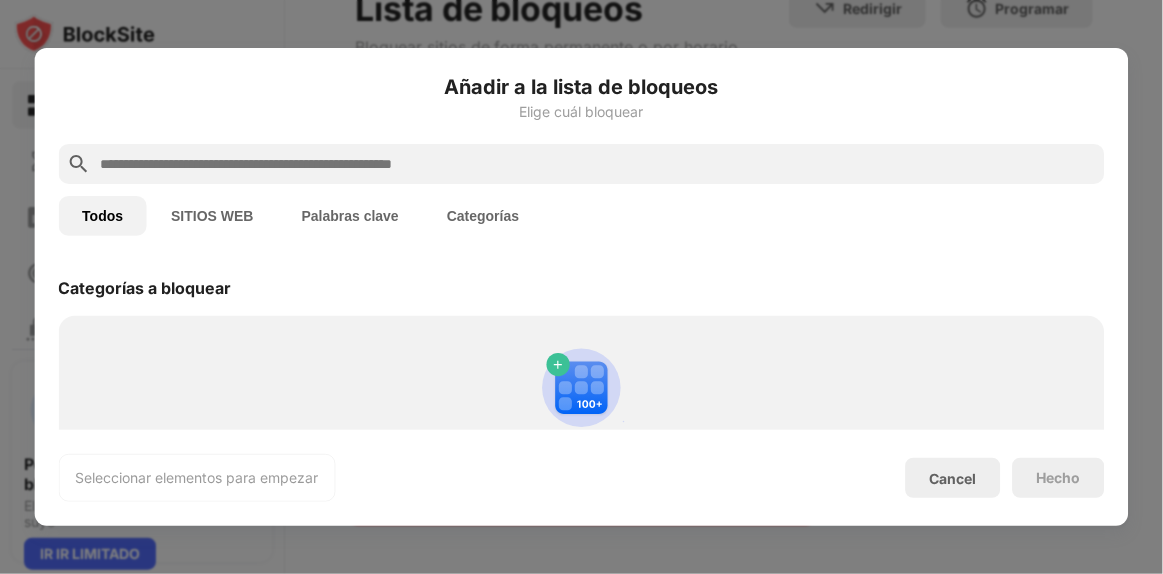 paste on "**********" 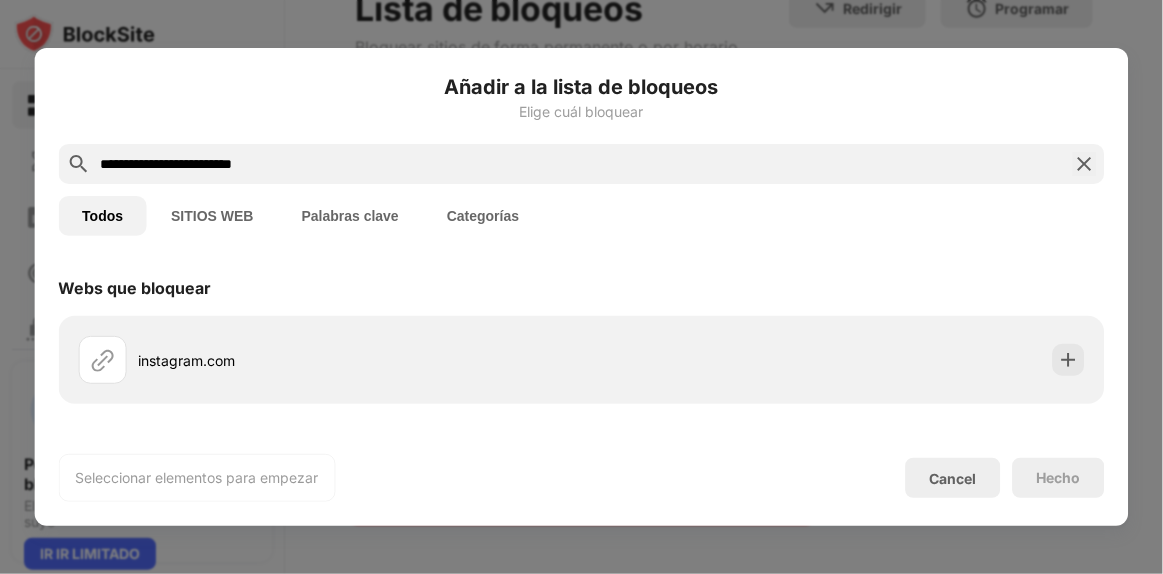 type on "**********" 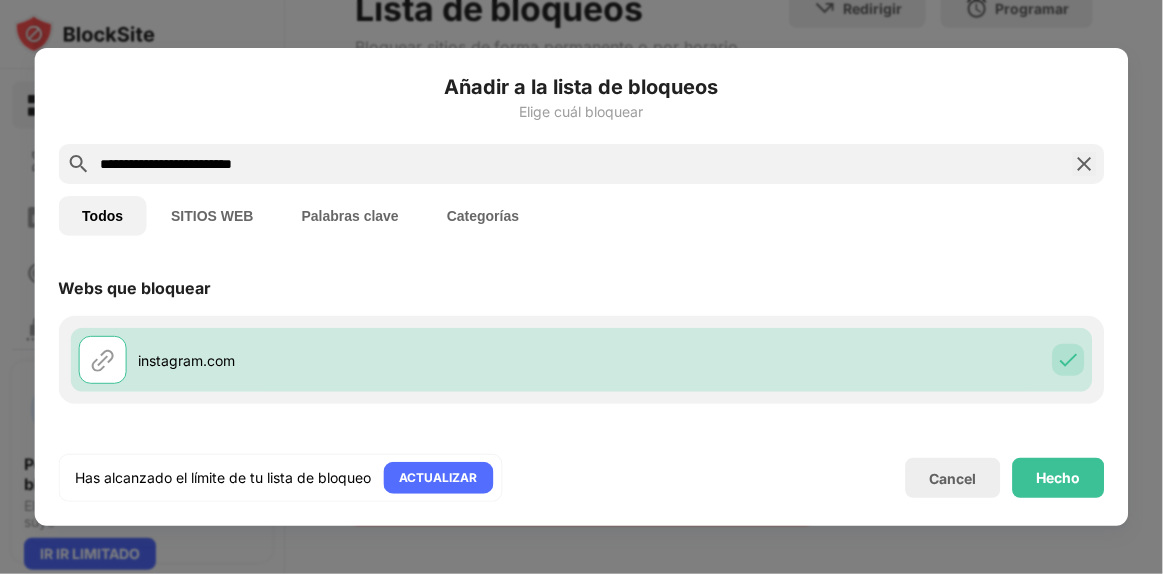 drag, startPoint x: 1052, startPoint y: 499, endPoint x: 1016, endPoint y: 483, distance: 39.39543 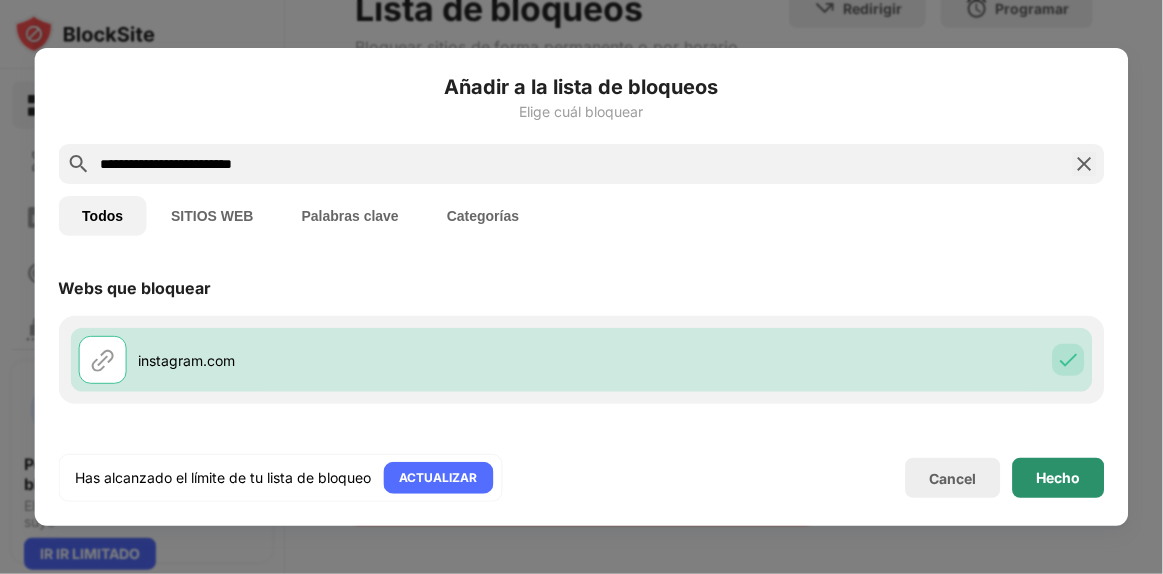 click on "Hecho" at bounding box center (1059, 478) 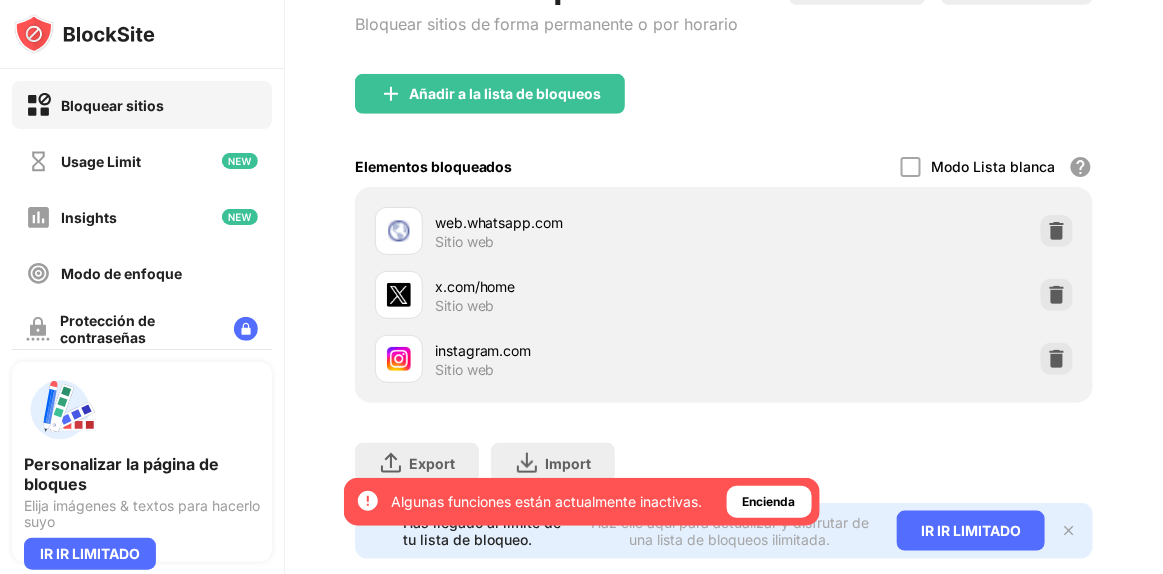 scroll, scrollTop: 363, scrollLeft: 0, axis: vertical 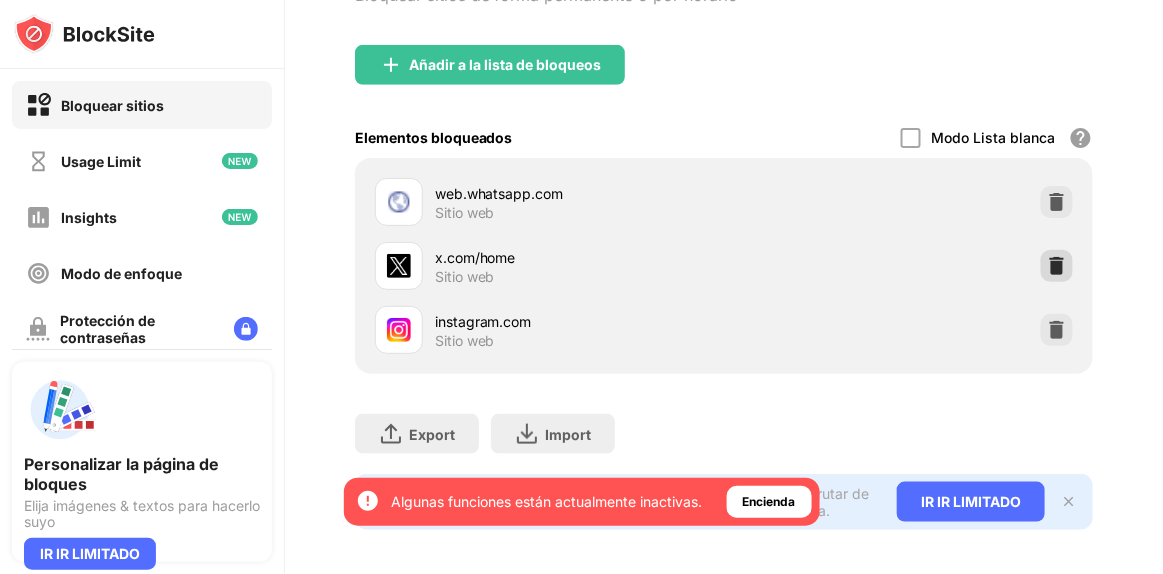 click at bounding box center [1057, 266] 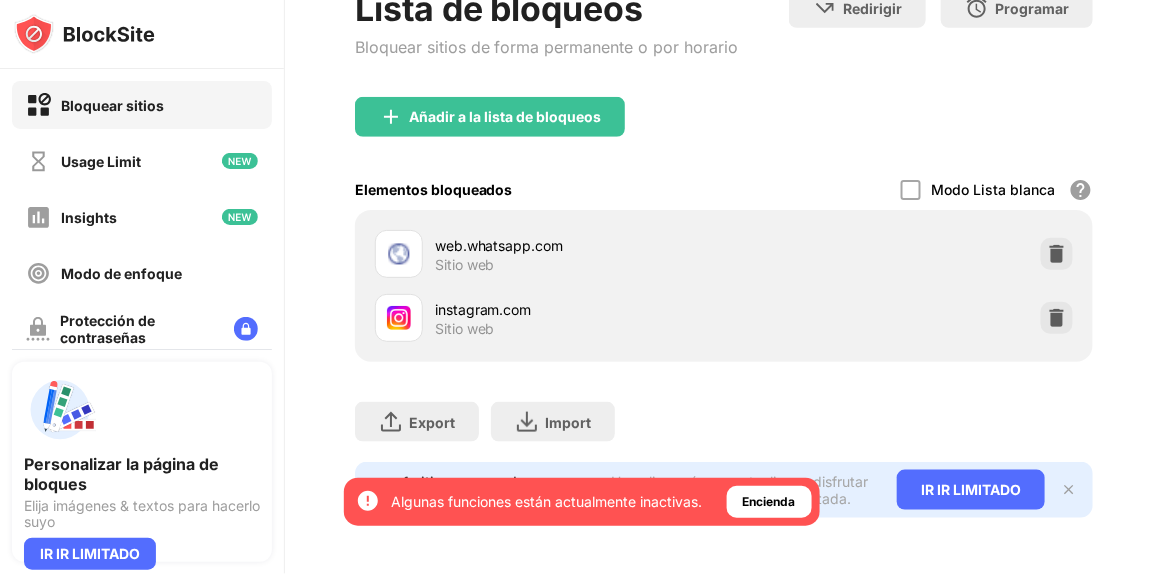 scroll, scrollTop: 334, scrollLeft: 0, axis: vertical 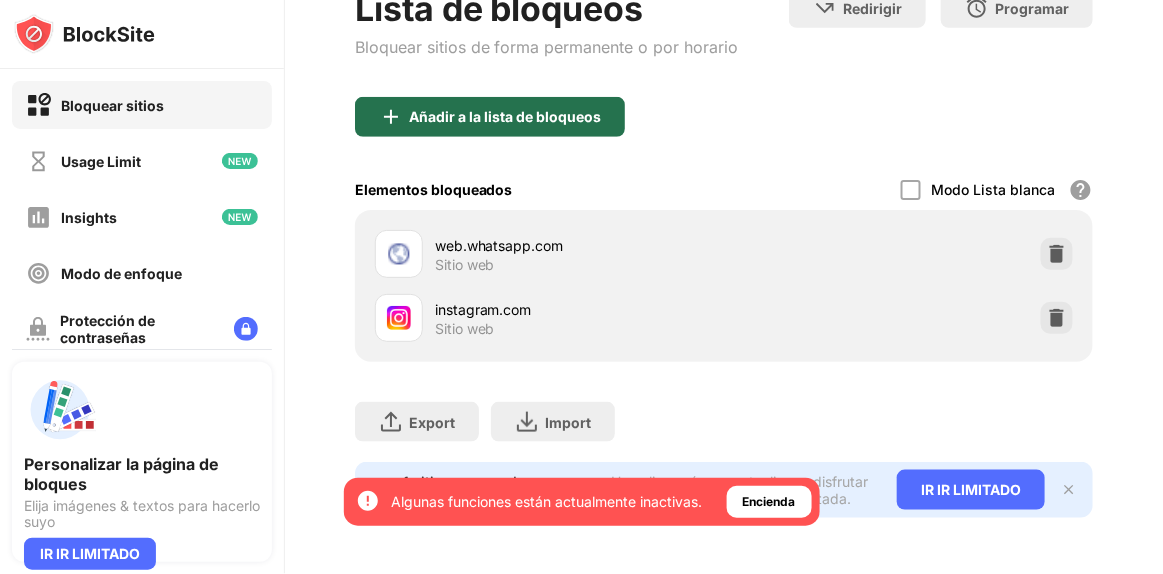 click on "Añadir a la lista de bloqueos" at bounding box center (505, 117) 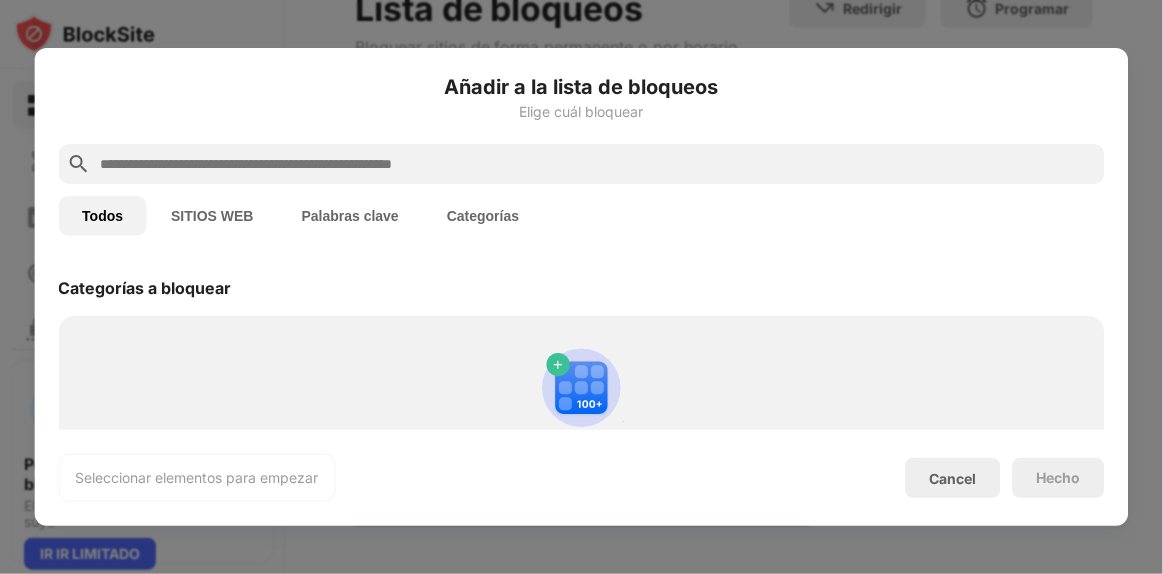 drag, startPoint x: 402, startPoint y: 147, endPoint x: 323, endPoint y: 171, distance: 82.565125 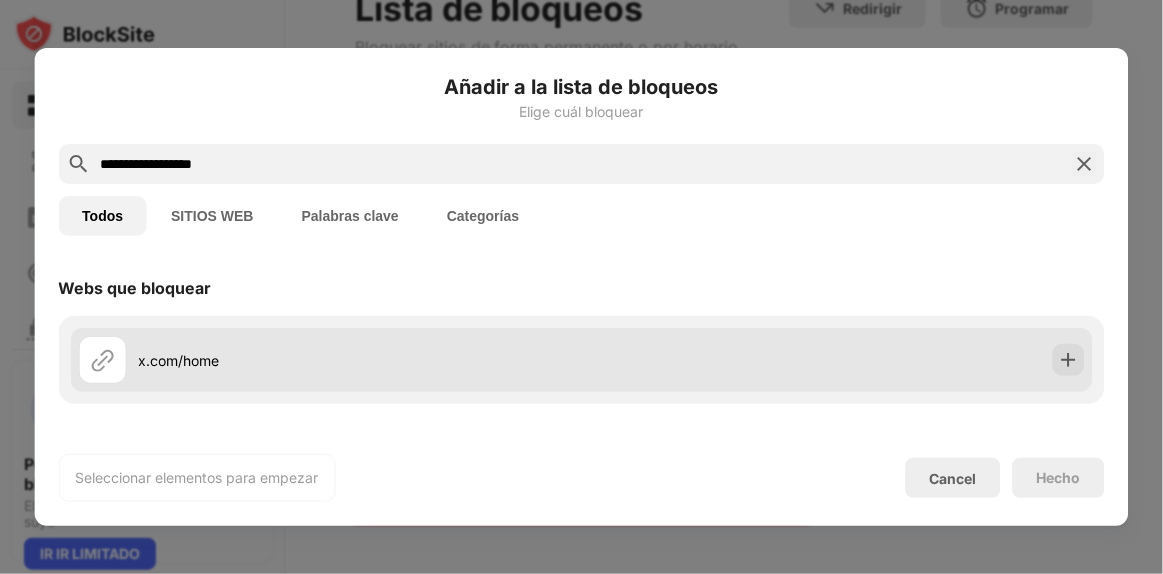type on "**********" 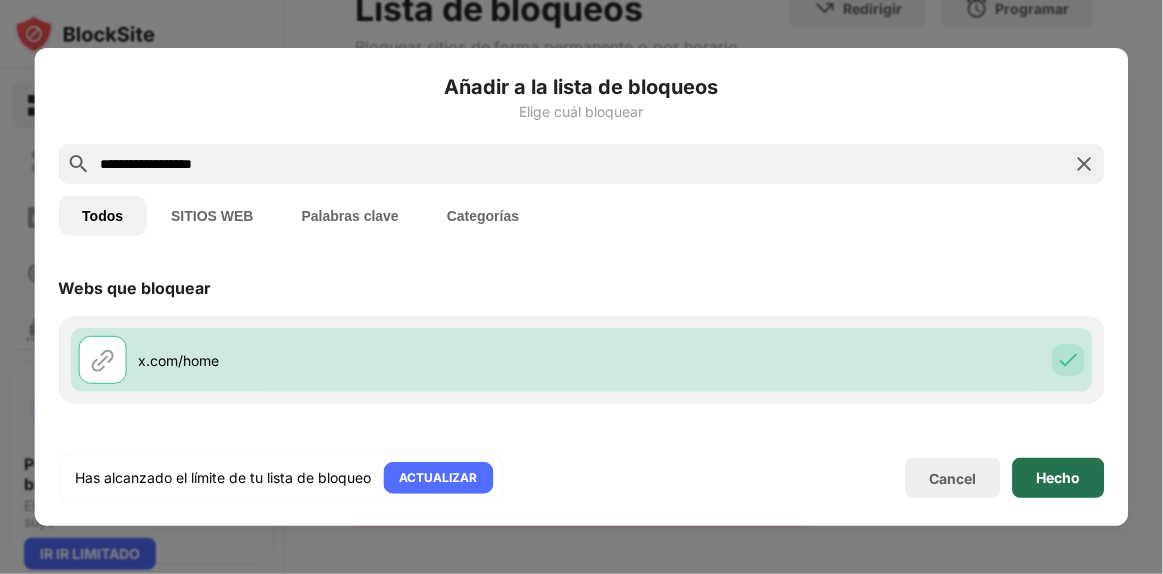 click on "Hecho" at bounding box center (1059, 478) 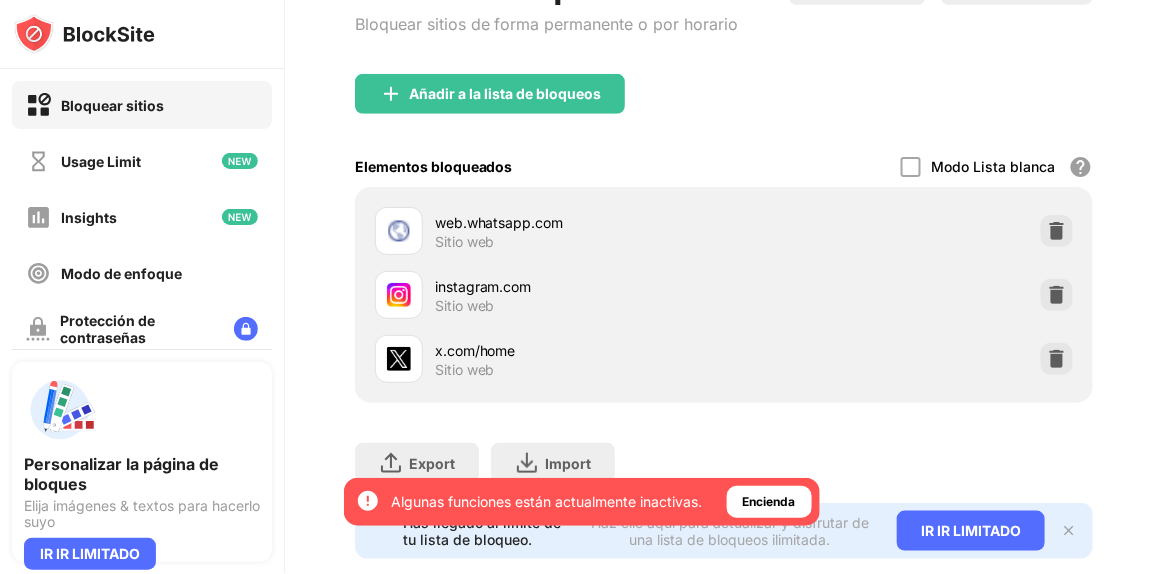 scroll, scrollTop: 363, scrollLeft: 0, axis: vertical 